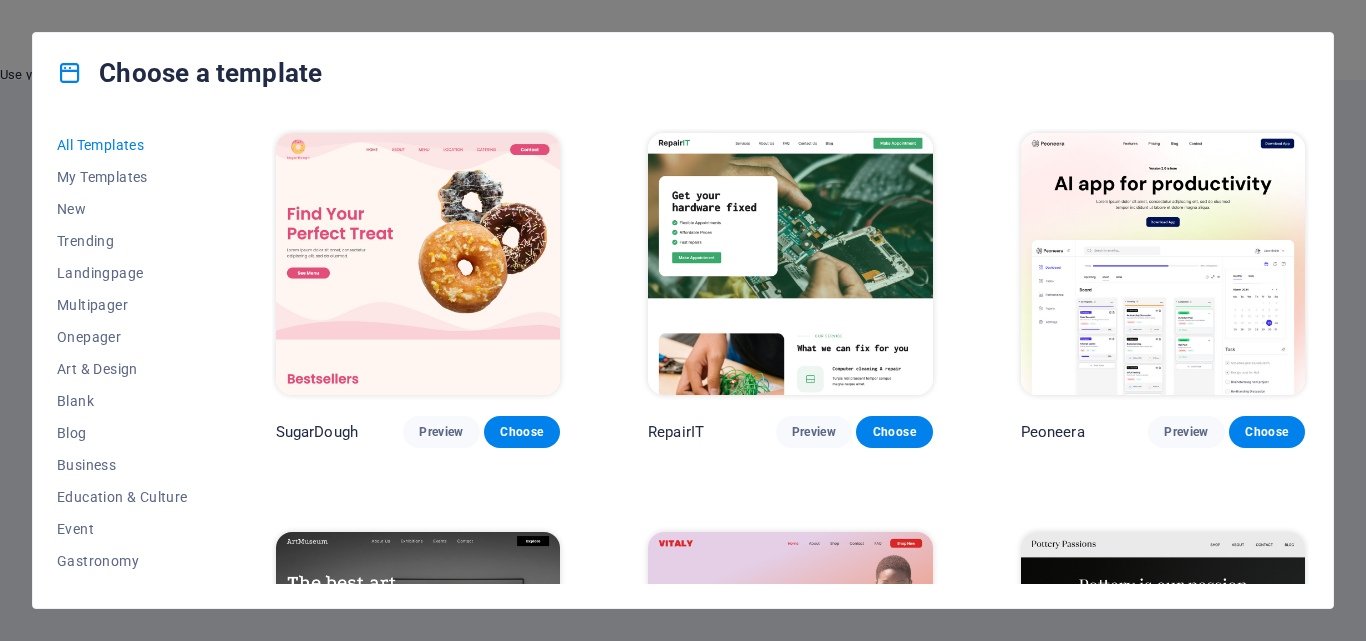 scroll, scrollTop: 0, scrollLeft: 0, axis: both 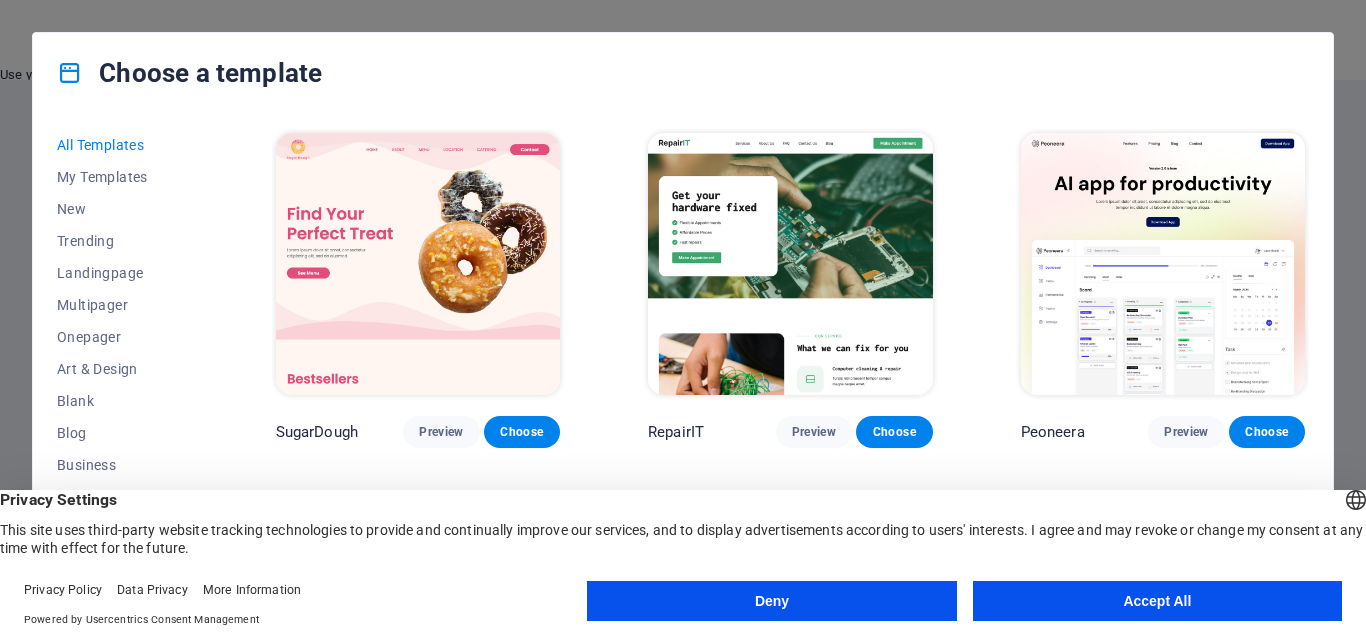 click on "Accept All" at bounding box center (1157, 601) 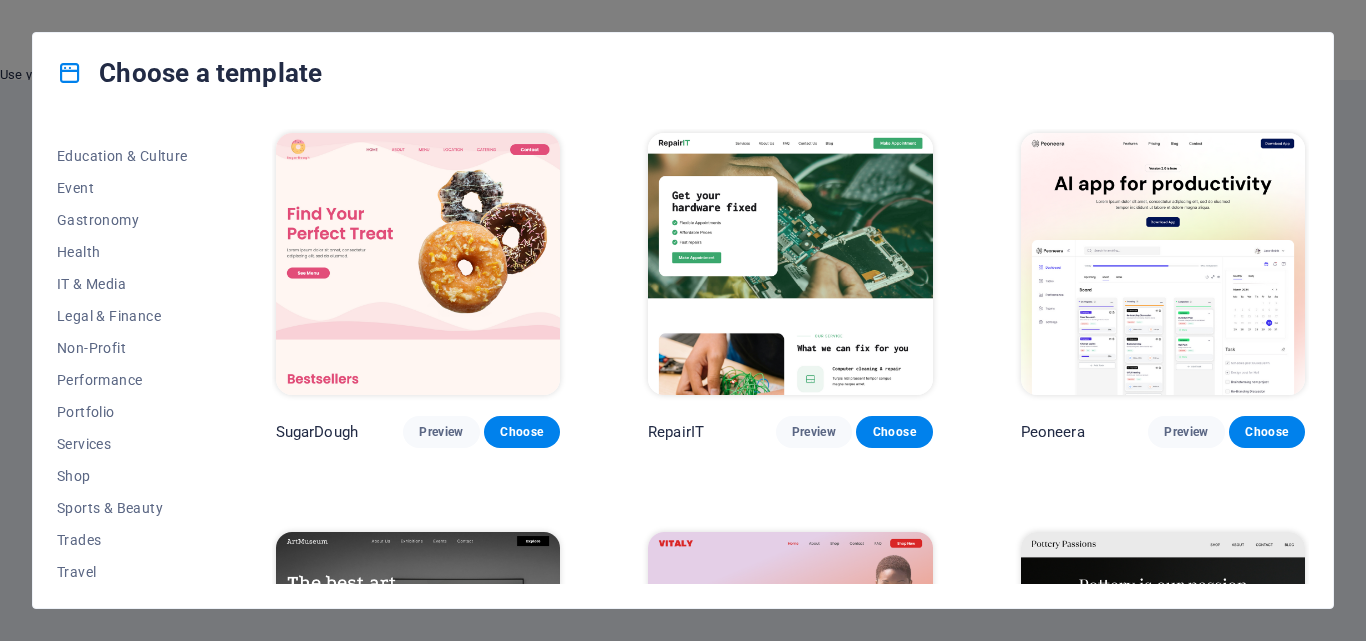 scroll, scrollTop: 304, scrollLeft: 0, axis: vertical 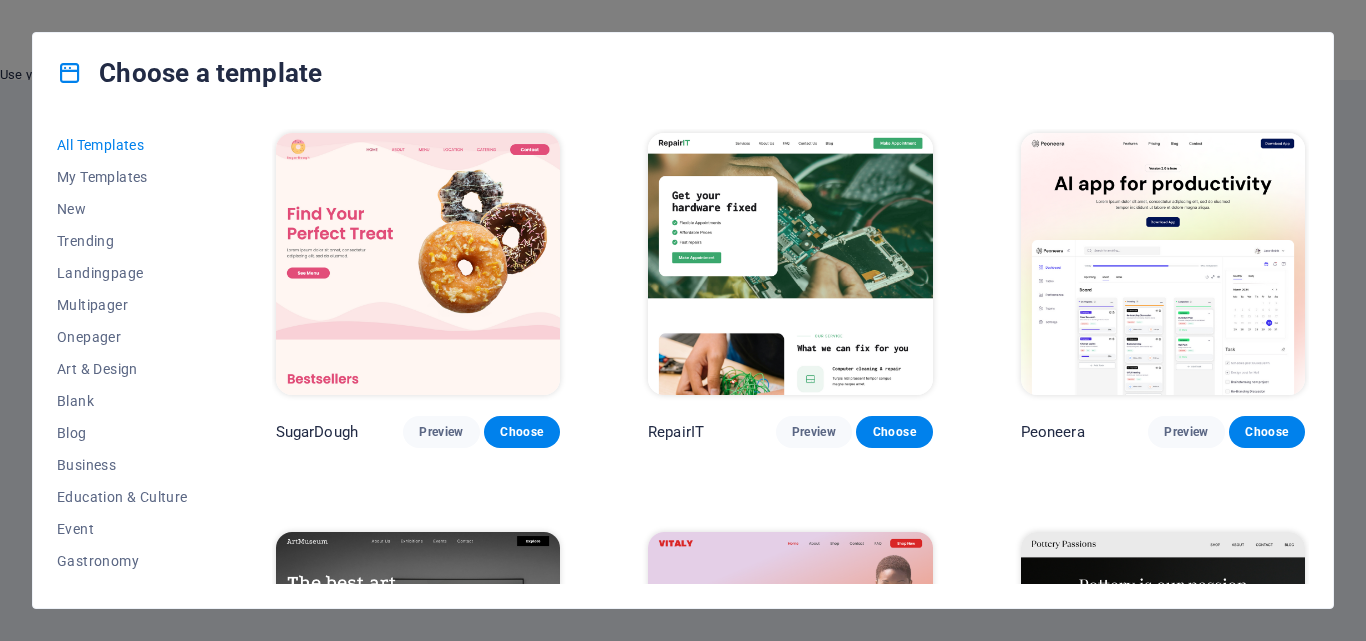 drag, startPoint x: 215, startPoint y: 262, endPoint x: 218, endPoint y: 393, distance: 131.03435 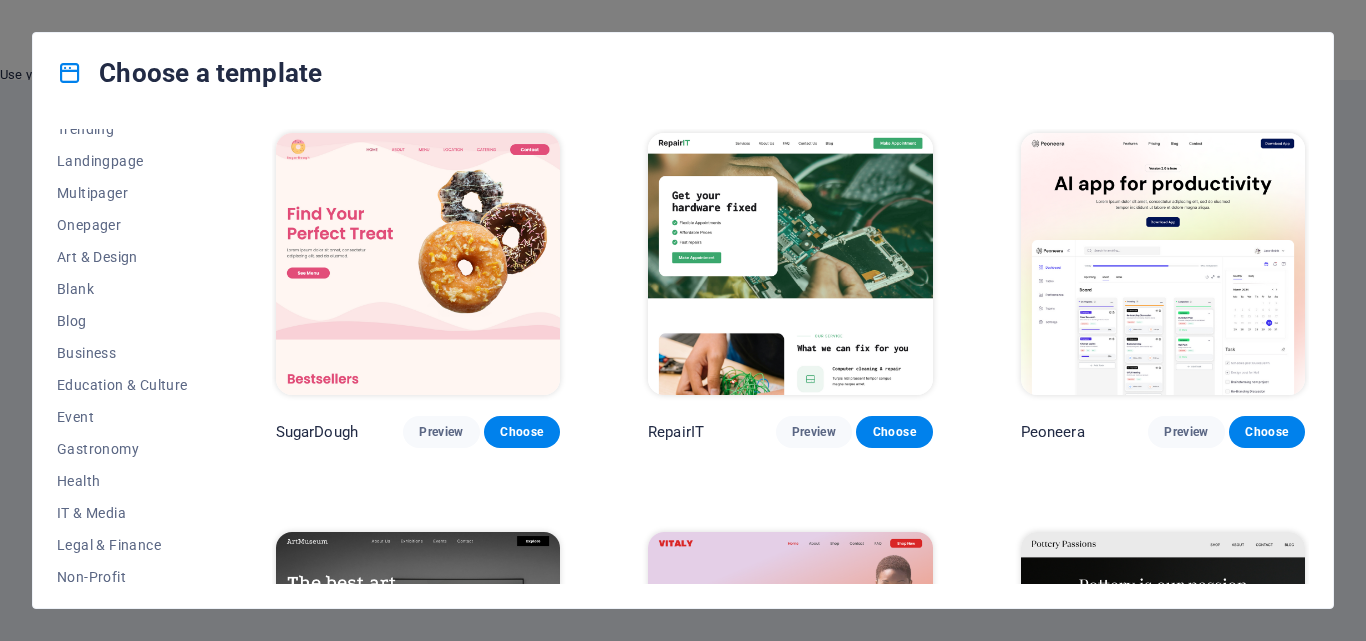 scroll, scrollTop: 109, scrollLeft: 0, axis: vertical 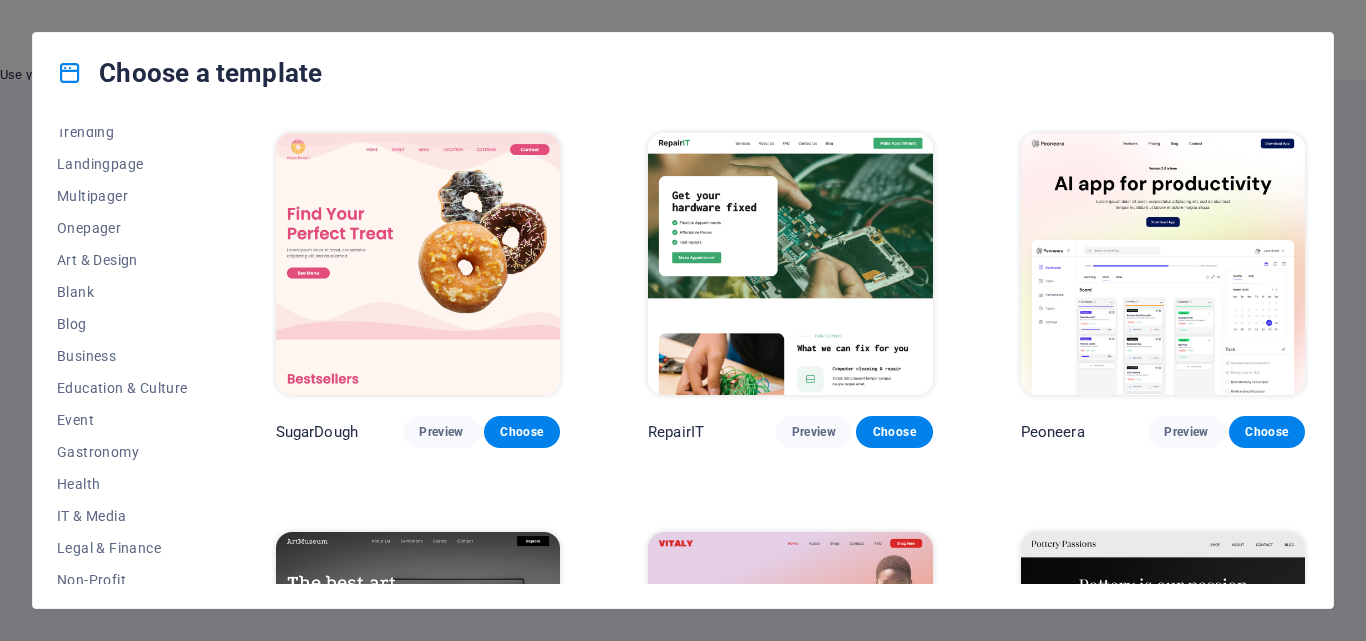 click on "SugarDough Preview Choose RepairIT Preview Choose Peoneera Preview Choose Art Museum Preview Choose Vitaly Preview Choose Pottery Passions Preview Choose Home Decor Preview Choose Toyland Preview Choose Pet Shop Preview Choose Wonder Planner Preview Choose Transportable Preview Choose S&L Preview Choose WePaint Preview Choose Eco-Con Preview Choose MeetUp Preview Choose Help & Care Preview Choose Podcaster Preview Choose Academix Preview Choose BIG Barber Shop Preview Choose Health & Food Preview Choose UrbanNest Interiors Preview Choose Green Change Preview Choose The Beauty Temple Preview Choose WeTrain Preview Choose Cleaner Preview Choose Johanna James Preview Choose Delicioso Preview Choose Dream Garden Preview Choose LumeDeAqua Preview Choose Pets Care Preview Choose SafeSpace Preview Choose Midnight Rain Bar Preview Choose Drive Preview Choose Estator Preview Choose Health Group Preview Choose MakeIt Agency Preview Choose Flower Shop Preview Choose Wanderlust Preview Choose WeSpa Preview Choose BERLIN" at bounding box center (790, 11874) 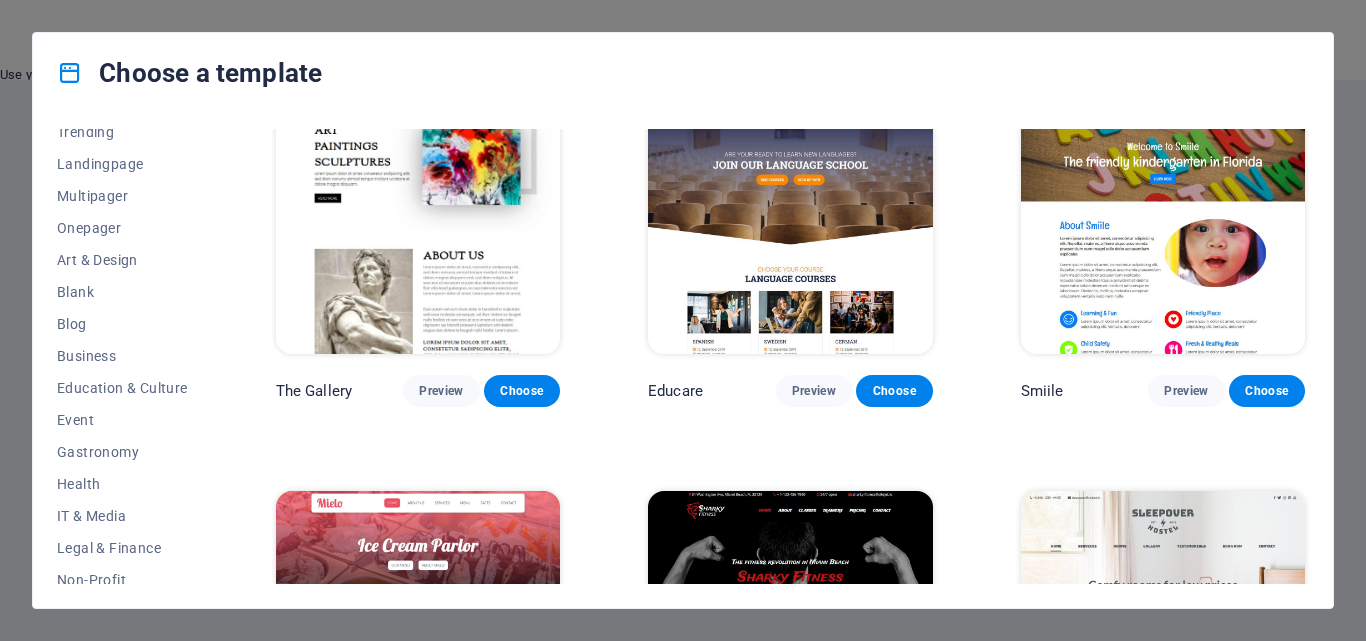 scroll, scrollTop: 13391, scrollLeft: 0, axis: vertical 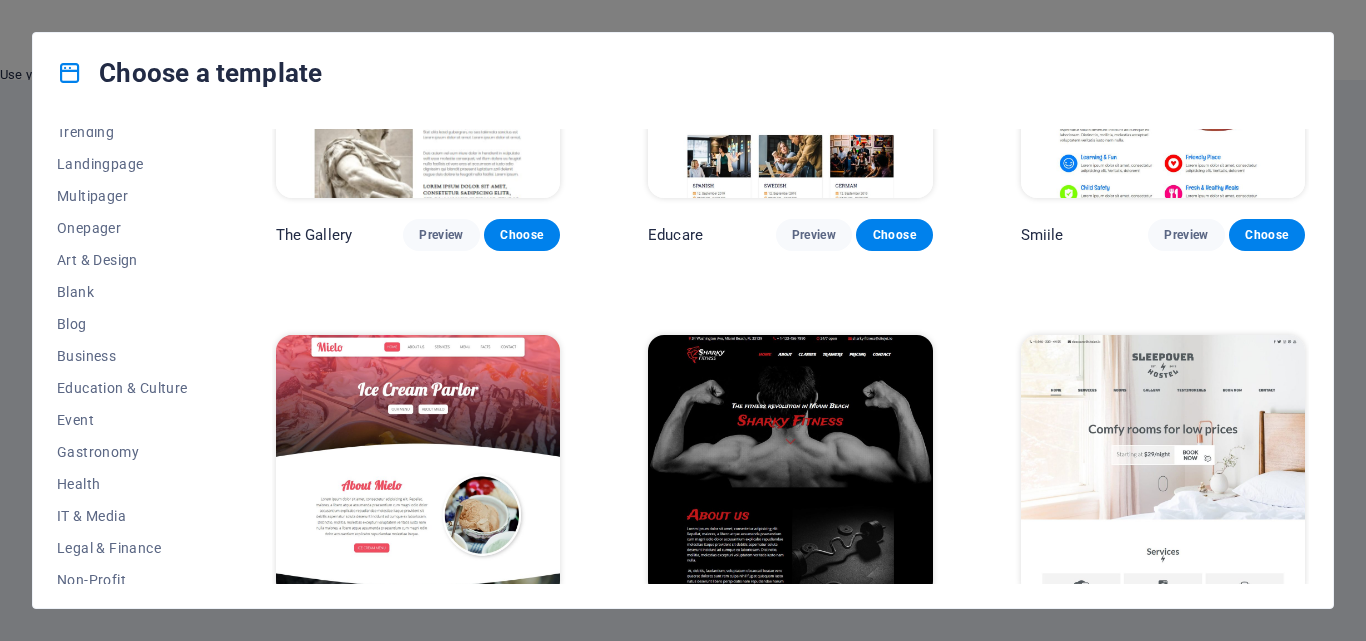 click at bounding box center [790, 466] 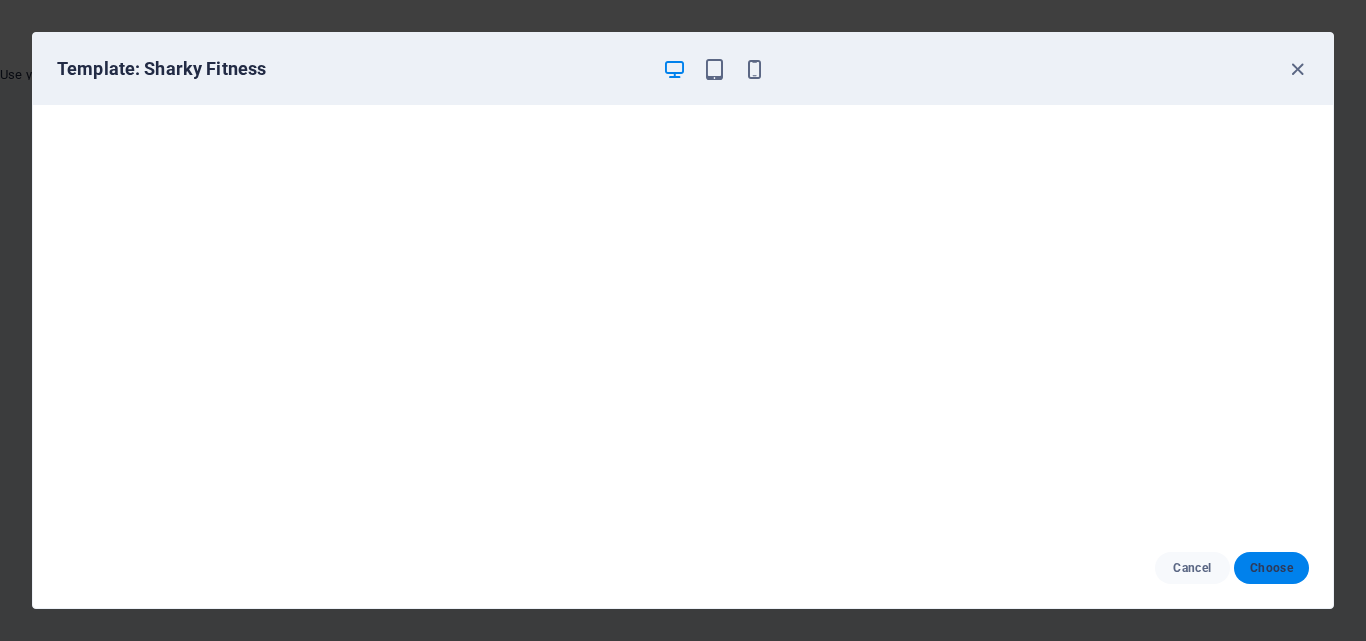 click on "Choose" at bounding box center [1271, 568] 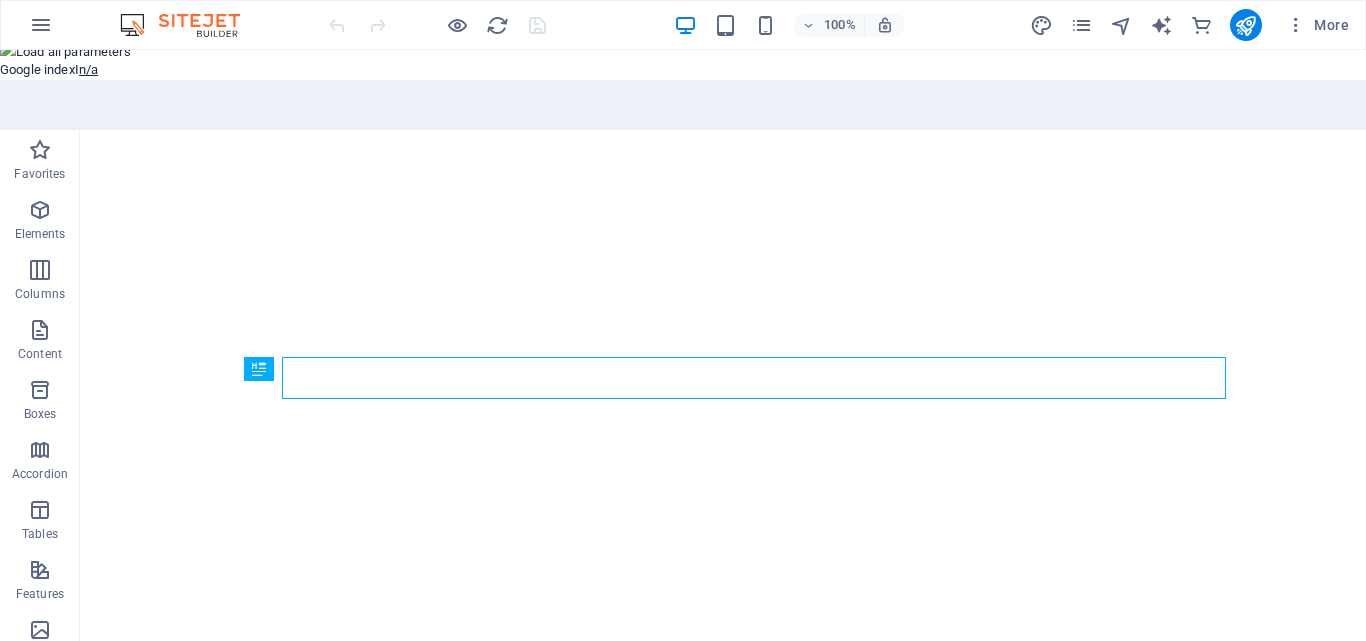 scroll, scrollTop: 0, scrollLeft: 0, axis: both 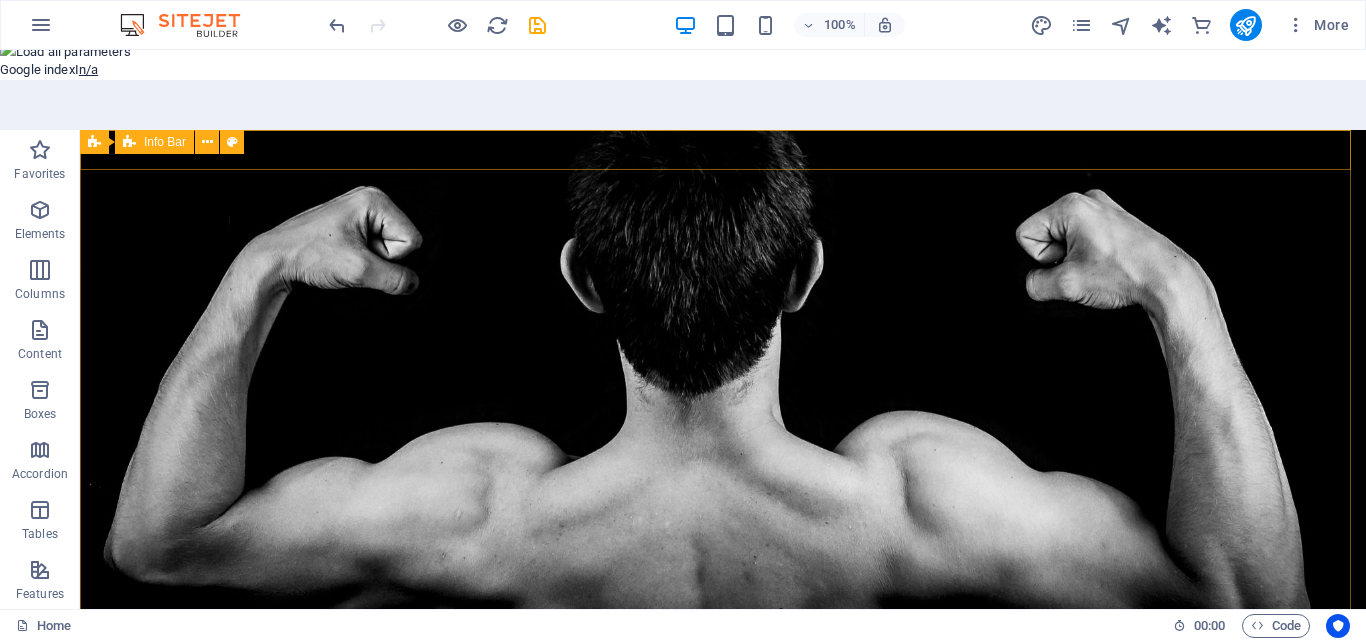 click on "Banner   Info Bar" at bounding box center (168, 142) 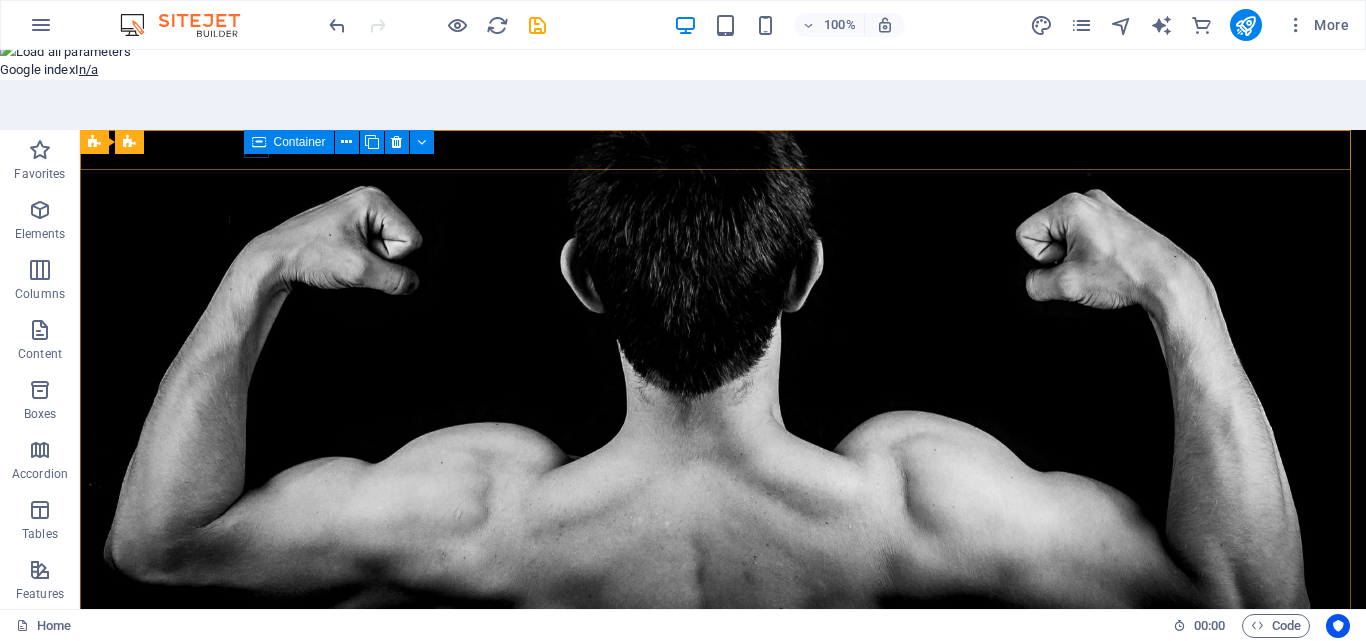 click at bounding box center [259, 142] 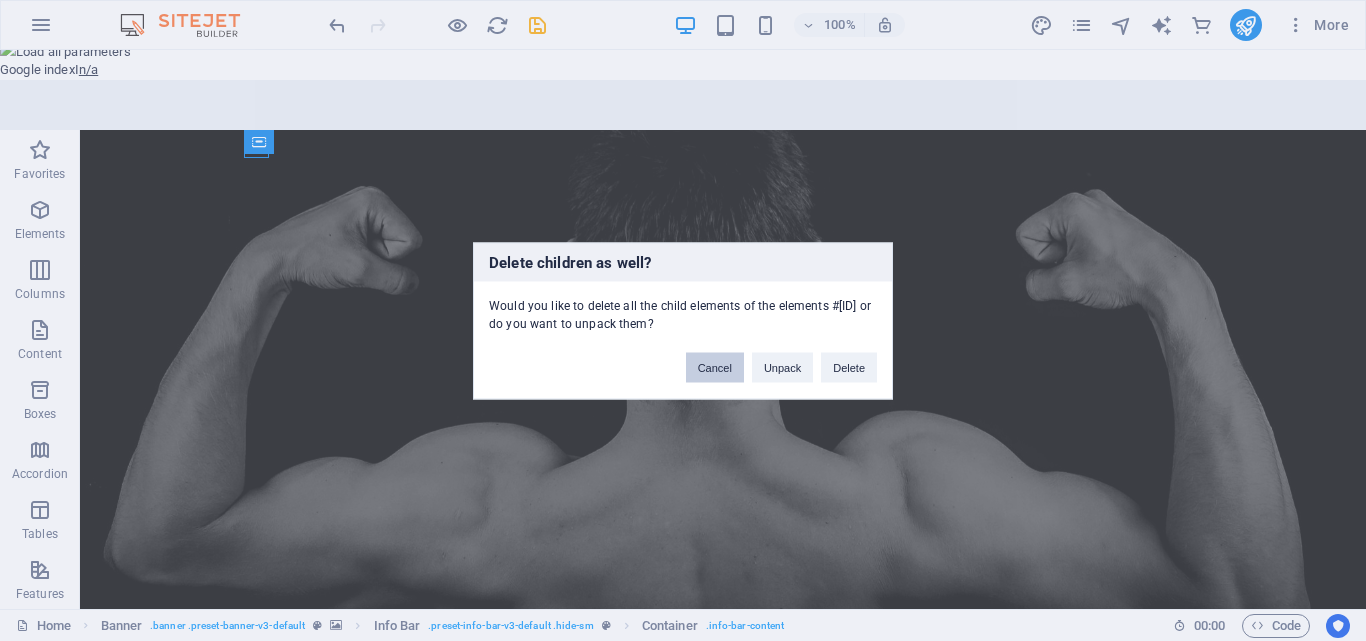 click on "Cancel" at bounding box center [715, 367] 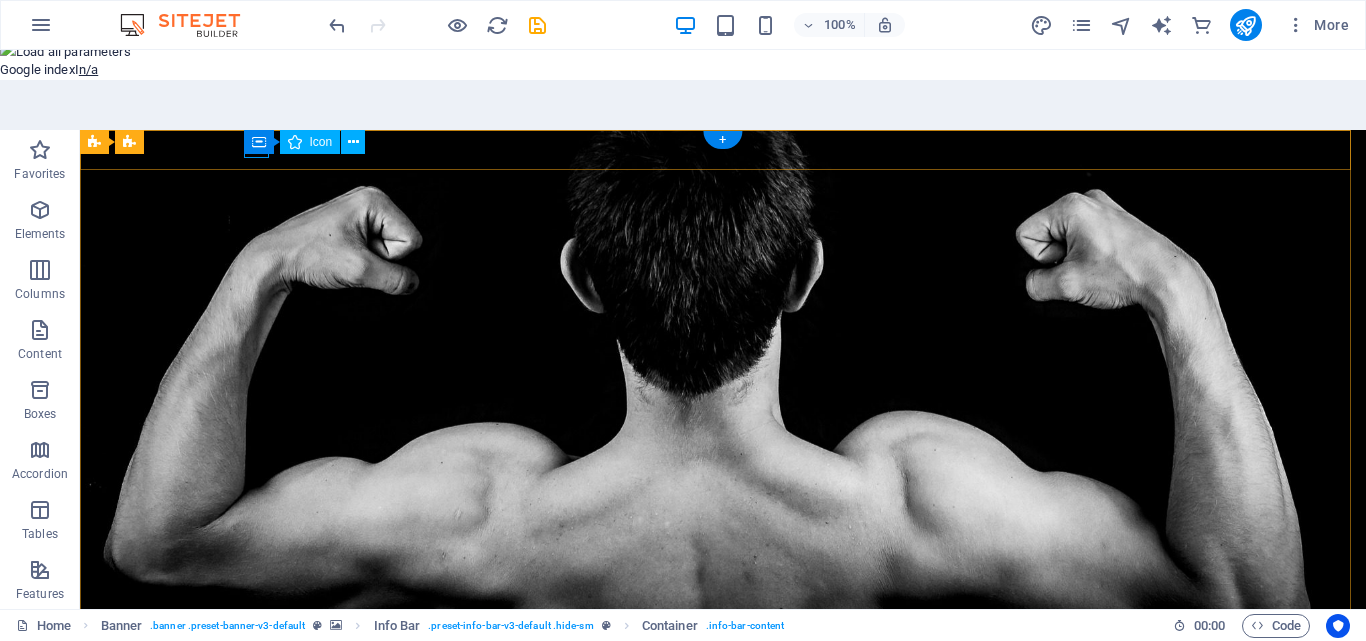 click at bounding box center [715, 705] 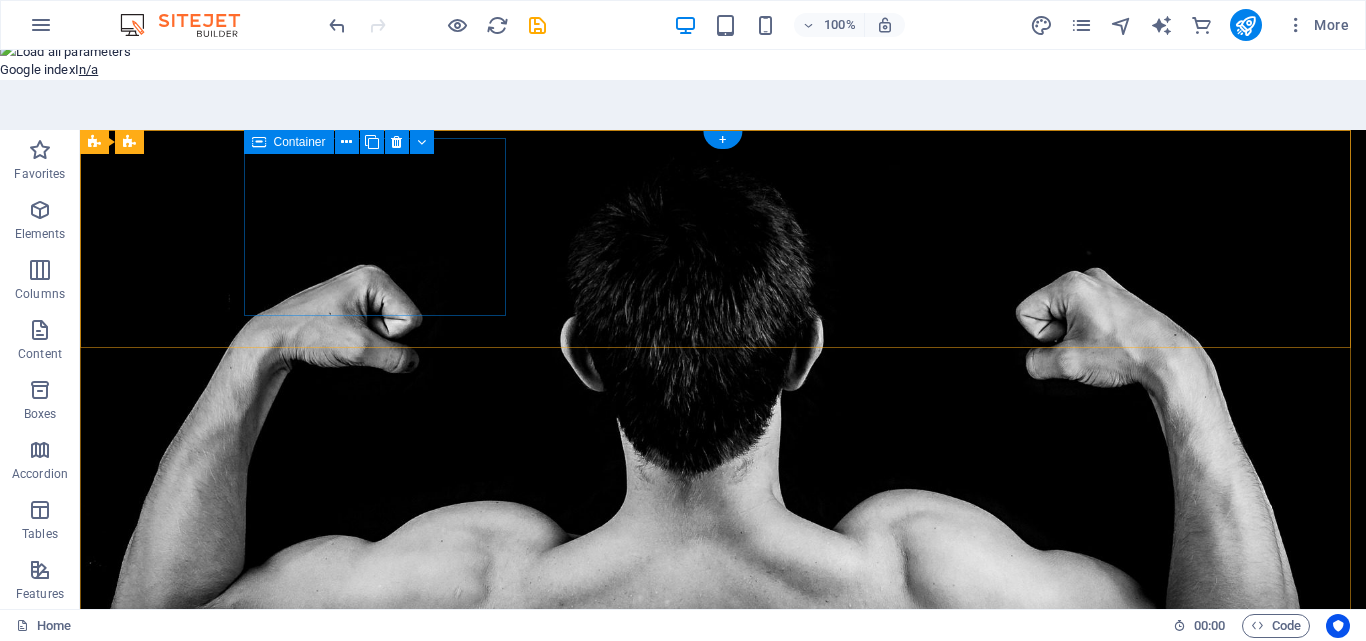 click on "Paste clipboard" at bounding box center [769, 955] 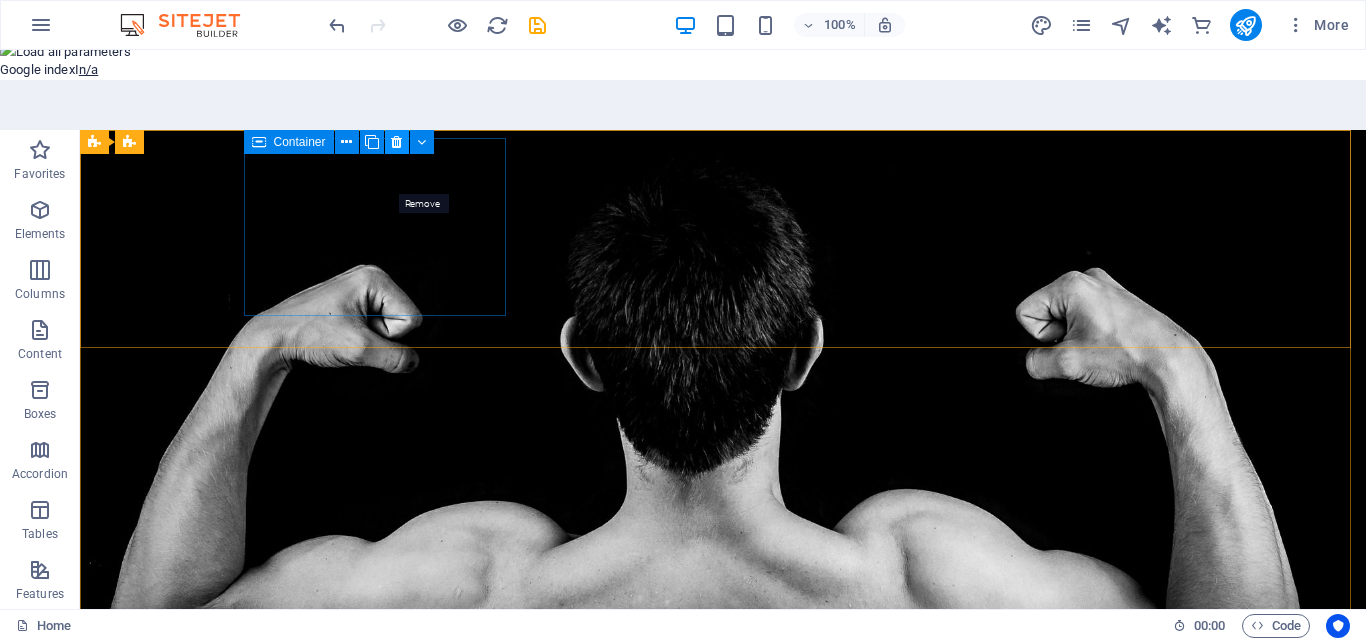 click at bounding box center (396, 142) 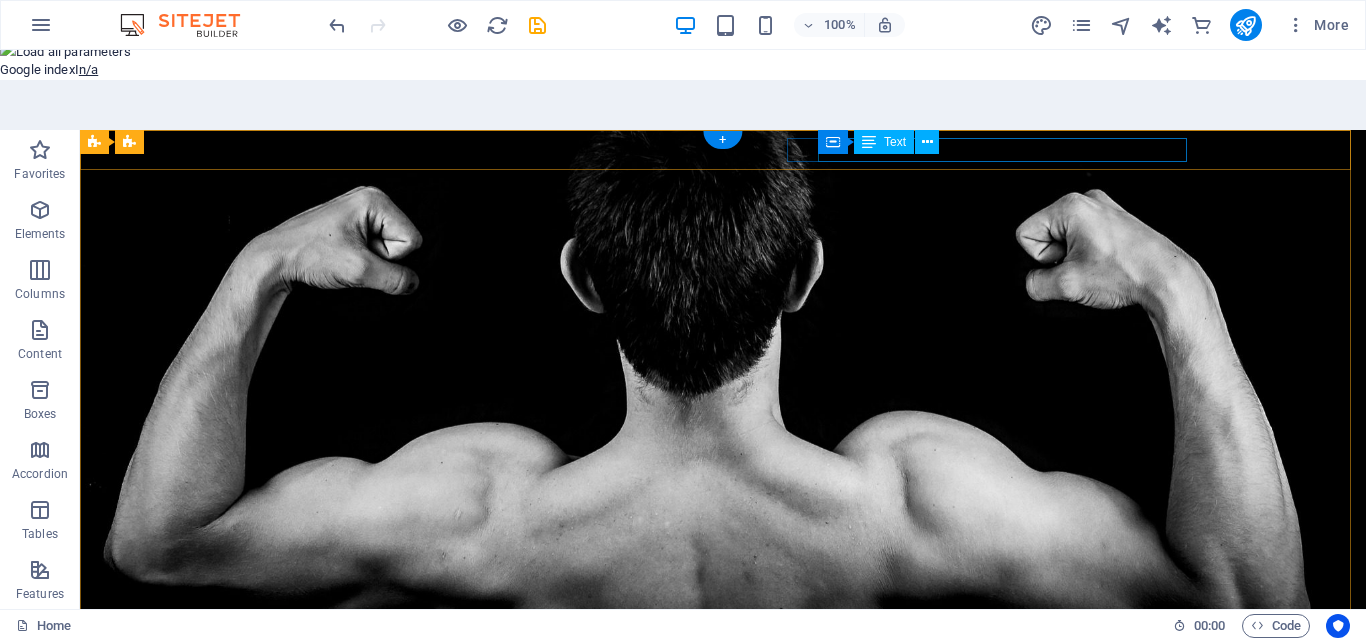 click on "[EMAIL]" at bounding box center (726, 800) 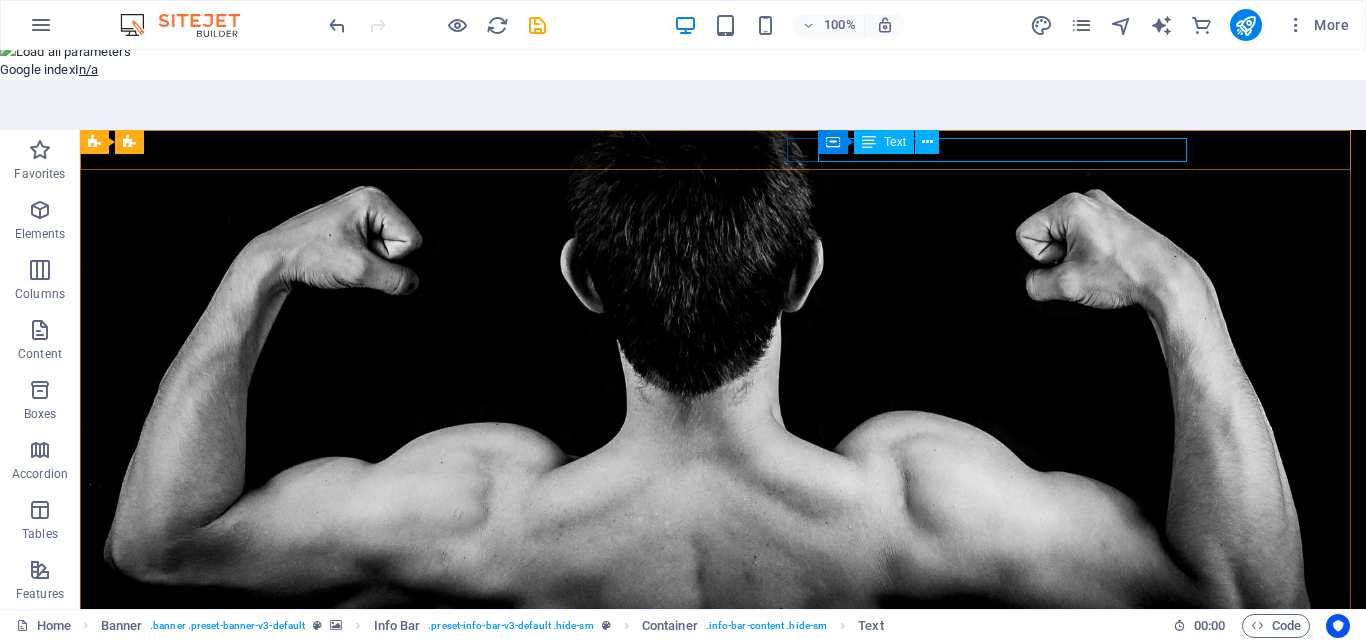 click on "Container   Text" at bounding box center (885, 142) 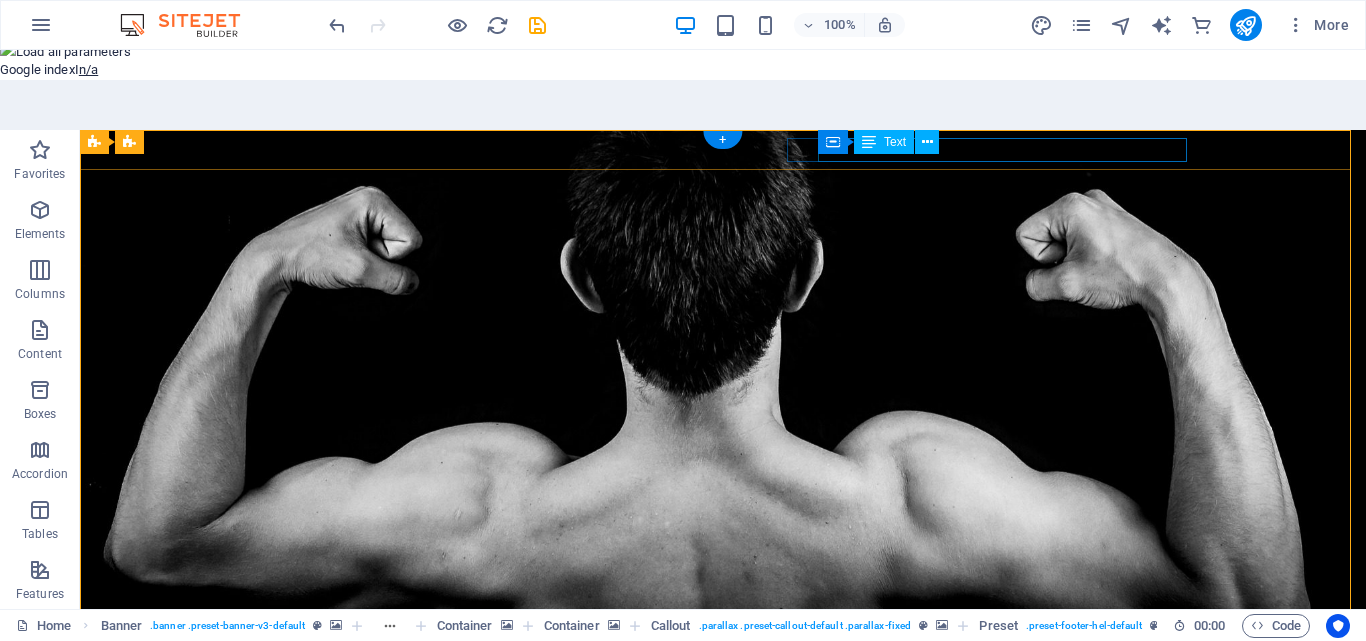 click on "[EMAIL]" at bounding box center [726, 800] 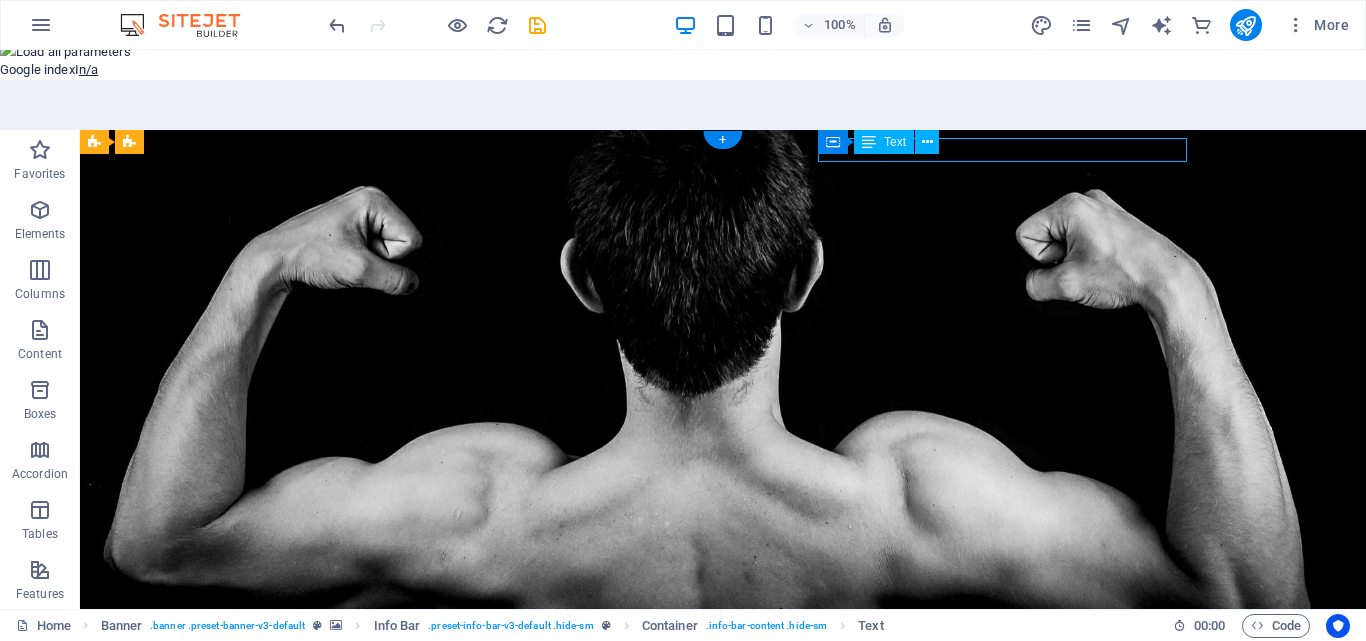 drag, startPoint x: 954, startPoint y: 151, endPoint x: 630, endPoint y: 151, distance: 324 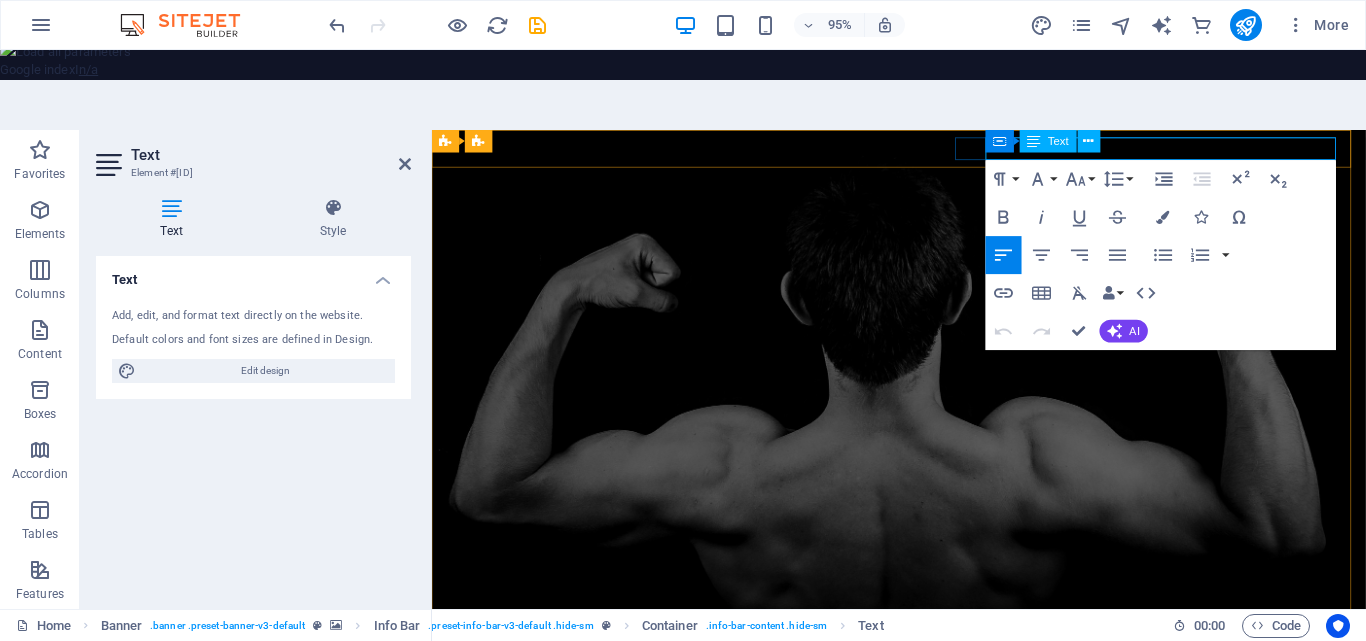 click on "[EMAIL]" at bounding box center (485, 800) 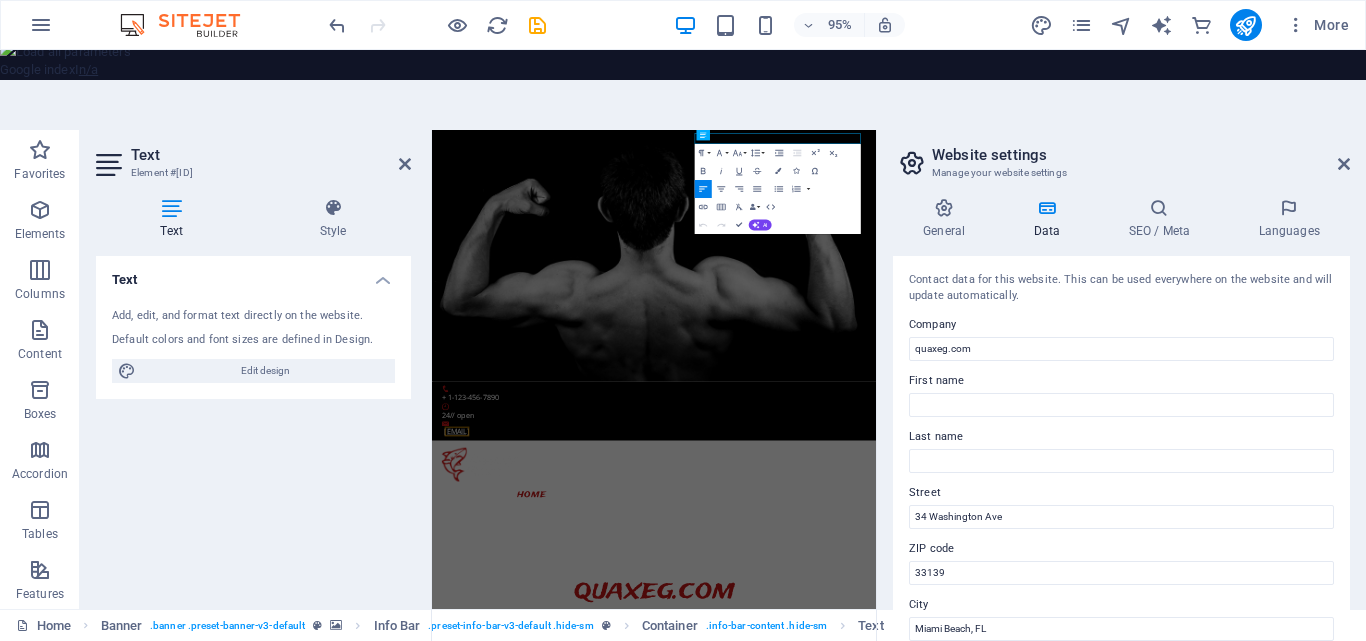click on "Website settings" at bounding box center [1141, 155] 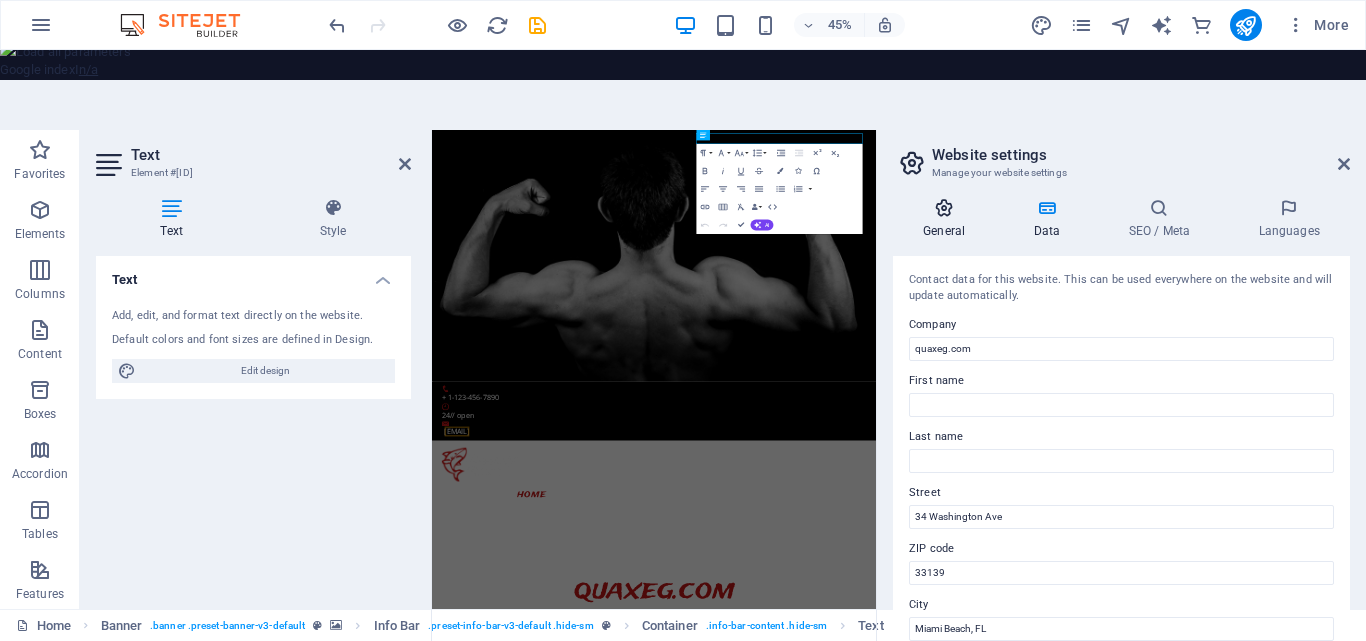 click on "General" at bounding box center [948, 219] 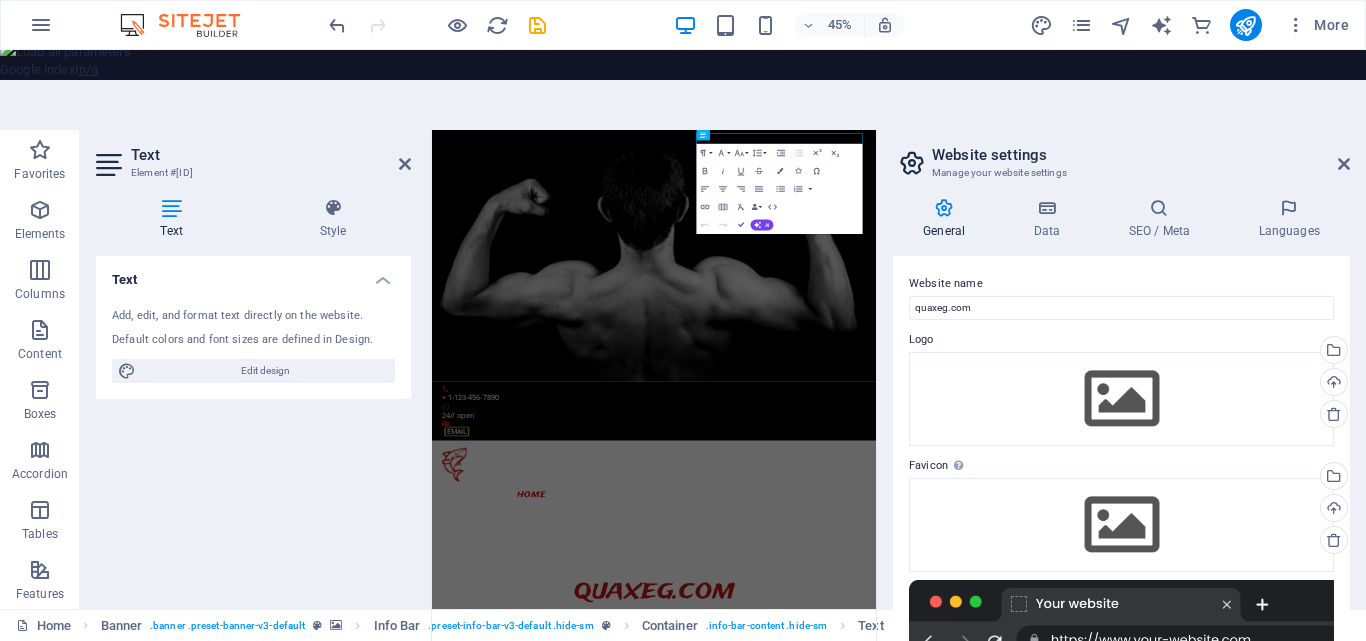click on "Website settings Manage your website settings General Data SEO / Meta Languages Website name [EMAIL] Logo Drag files here, click to choose files or select files from Files or our free stock photos & videos Select files from the file manager, stock photos, or upload file(s) Upload Favicon Set the favicon of your website here. A favicon is a small icon shown in the browser tab next to your website title. It helps visitors identify your website. Drag files here, click to choose files or select files from Files or our free stock photos & videos Select files from the file manager, stock photos, or upload file(s) Upload Preview Image (Open Graph) This image will be shown when the website is shared on social networks Drag files here, click to choose files or select files from Files or our free stock photos & videos Select files from the file manager, stock photos, or upload file(s) Upload Contact data for this website. This can be used everywhere on the website and will update automatically. Company Last name" at bounding box center (1121, 409) 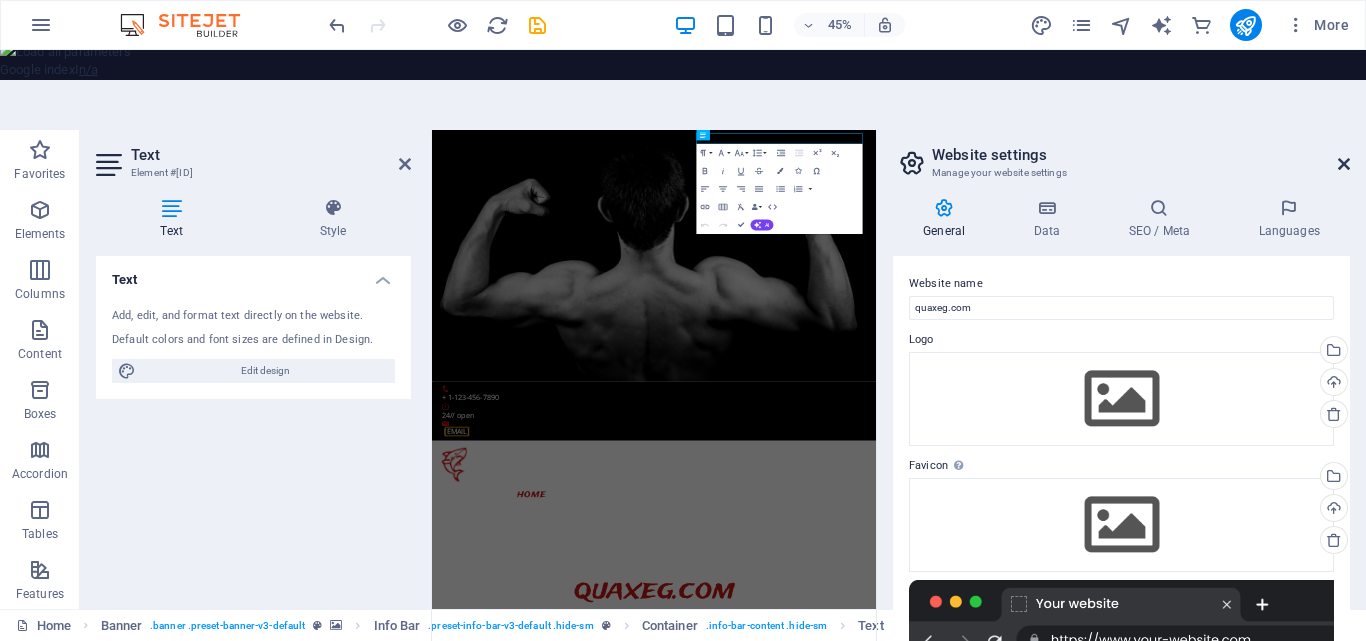 click at bounding box center (1344, 164) 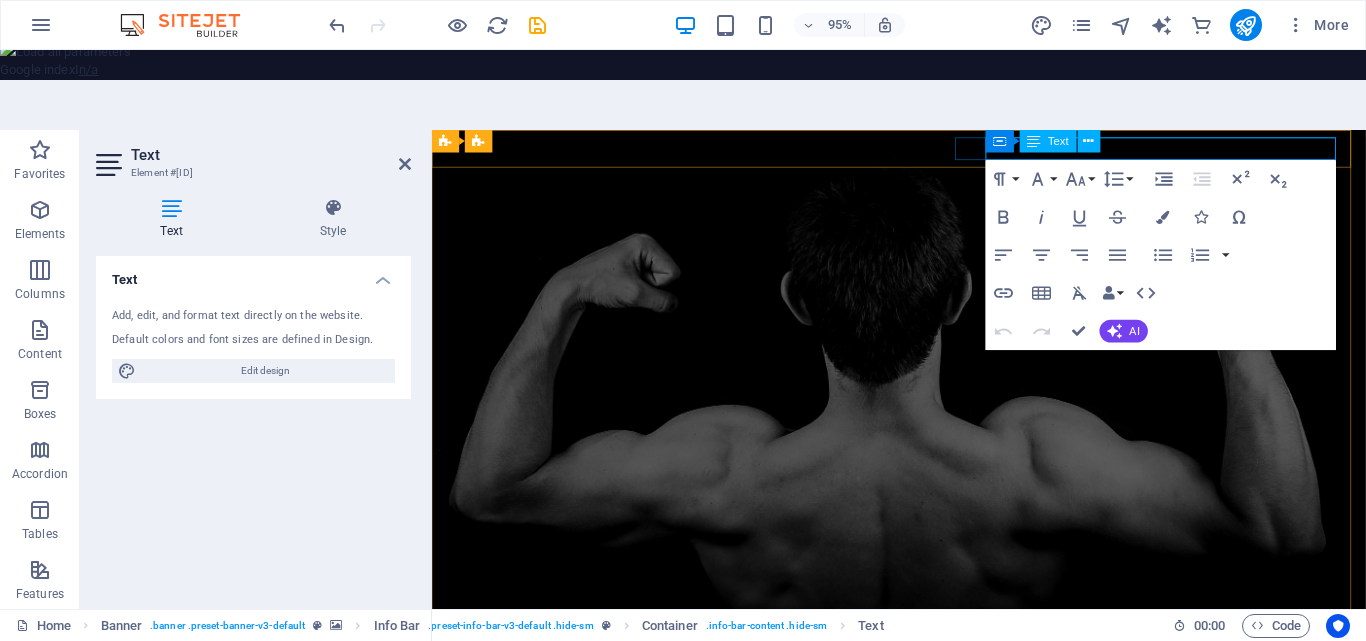 click on "[EMAIL]" at bounding box center [485, 800] 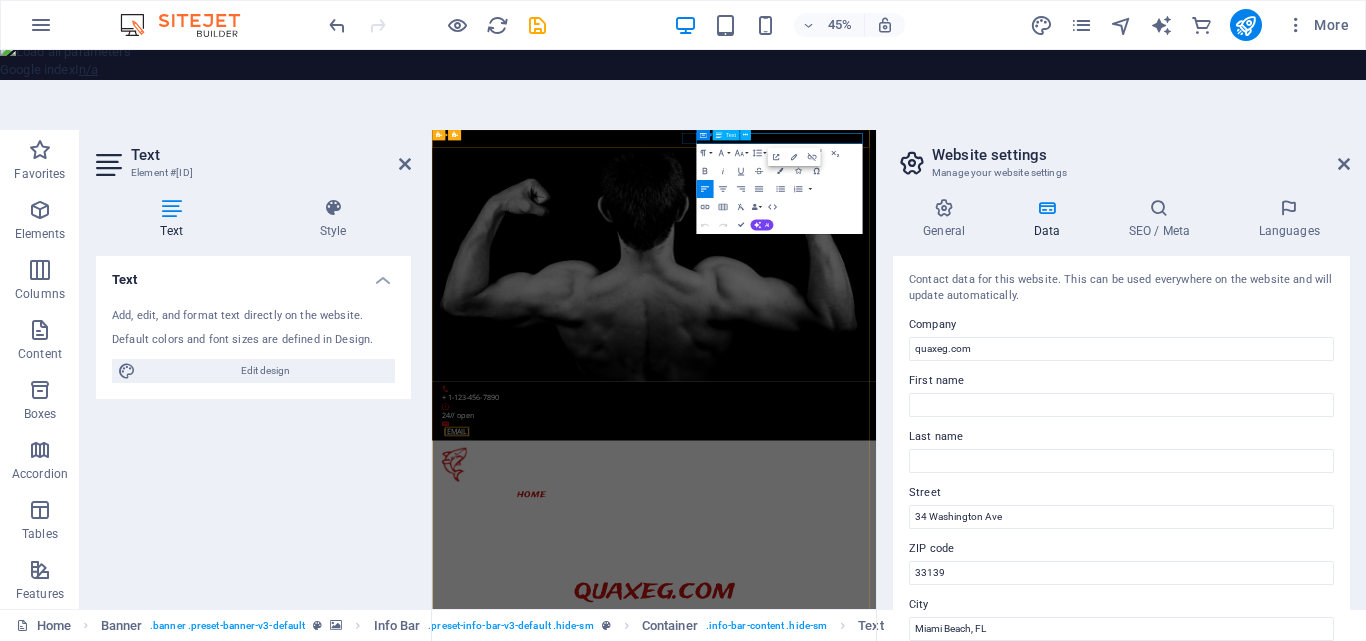 click on "[EMAIL]" at bounding box center [487, 800] 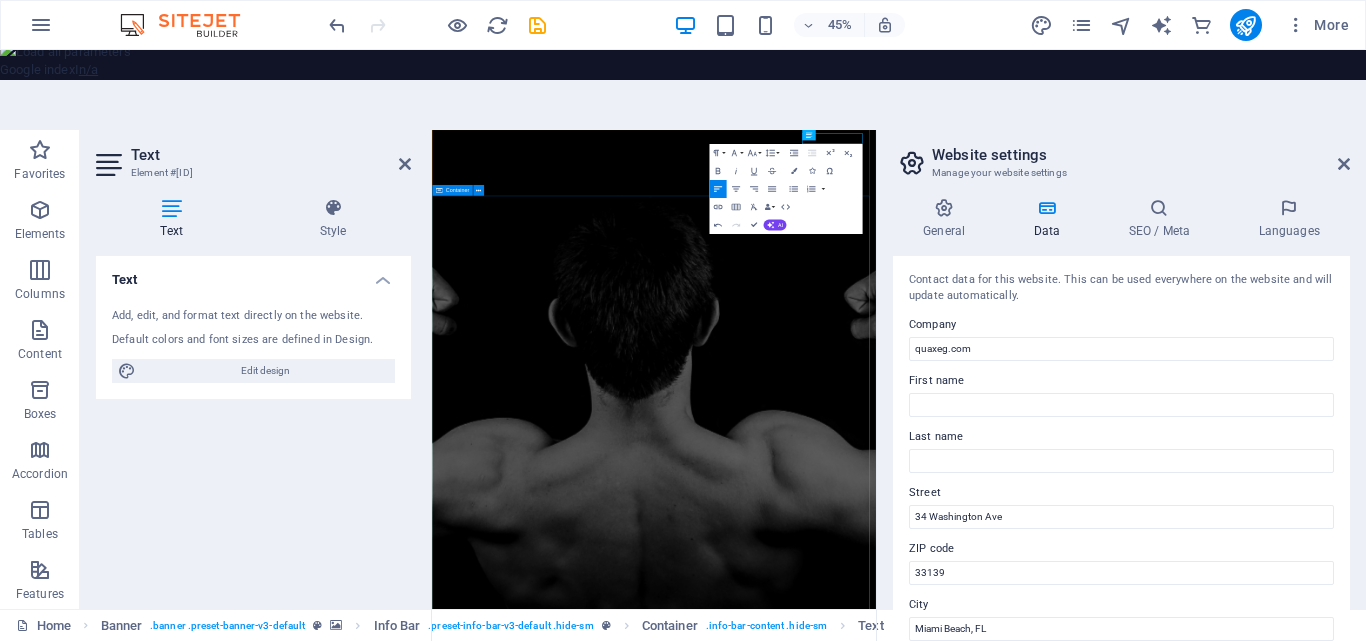 click on "The fitness revolution in [CITY], [STATE] [EMAIL]" at bounding box center [925, 1861] 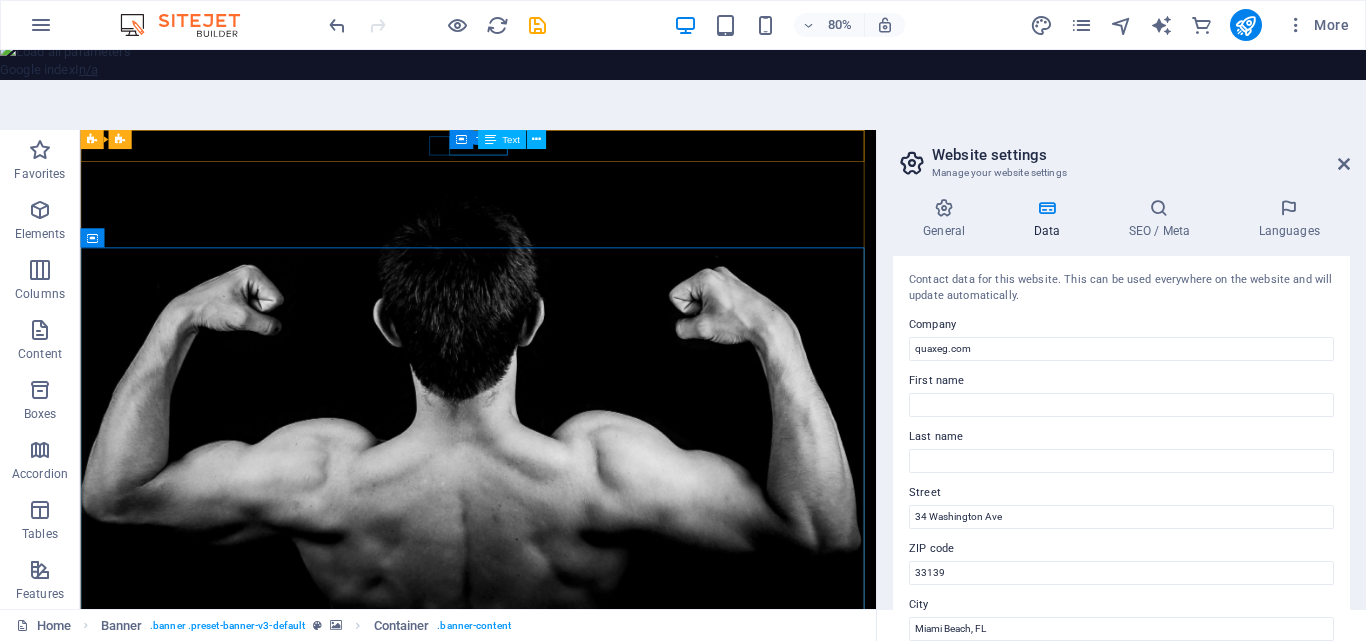 click on "24// open" at bounding box center (570, 905) 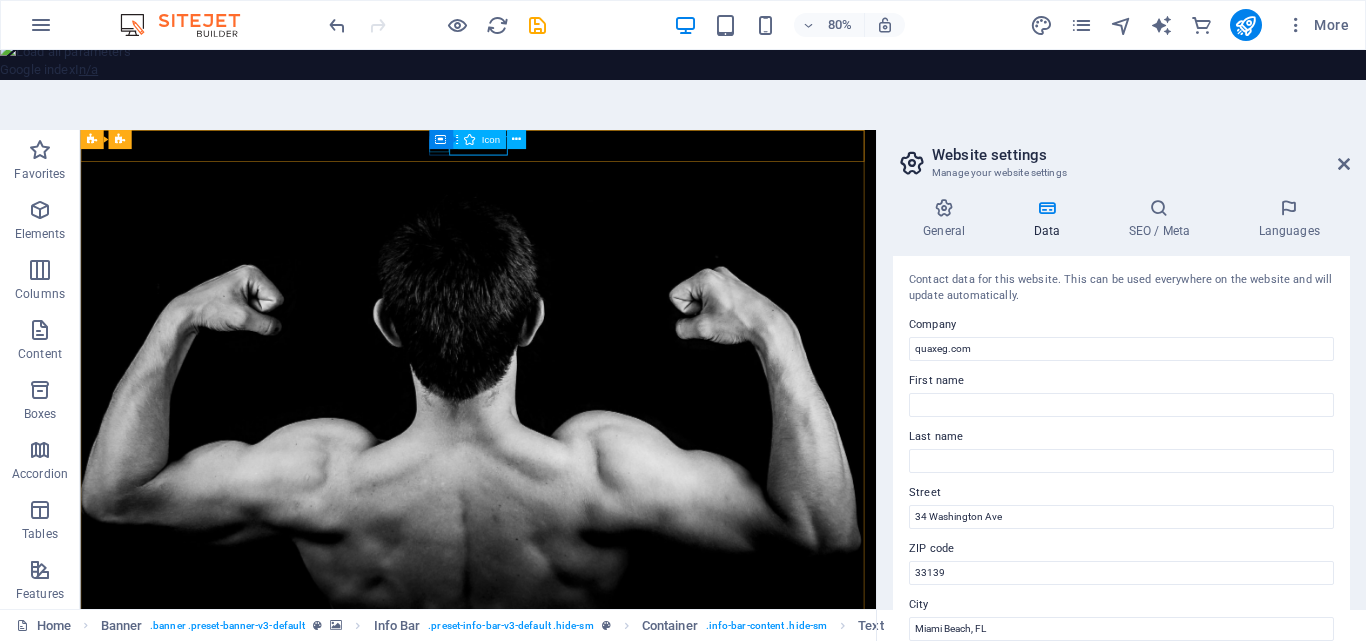 click at bounding box center (570, 885) 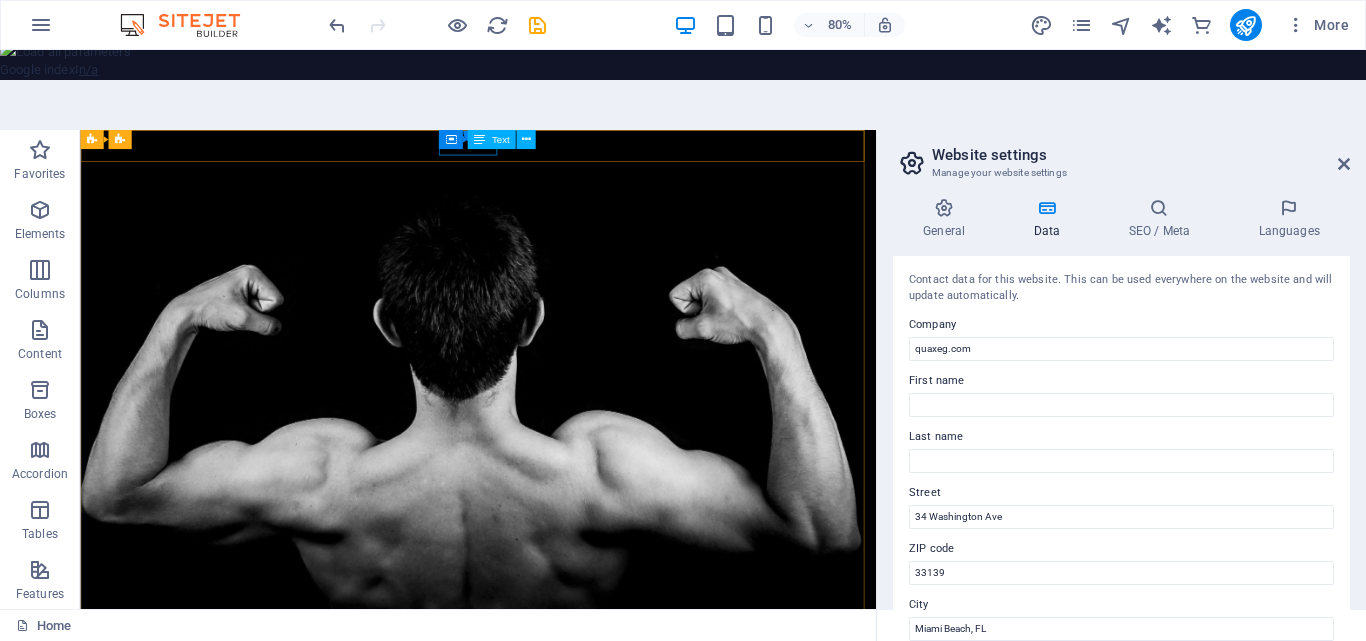 click on "24// open" at bounding box center [570, 889] 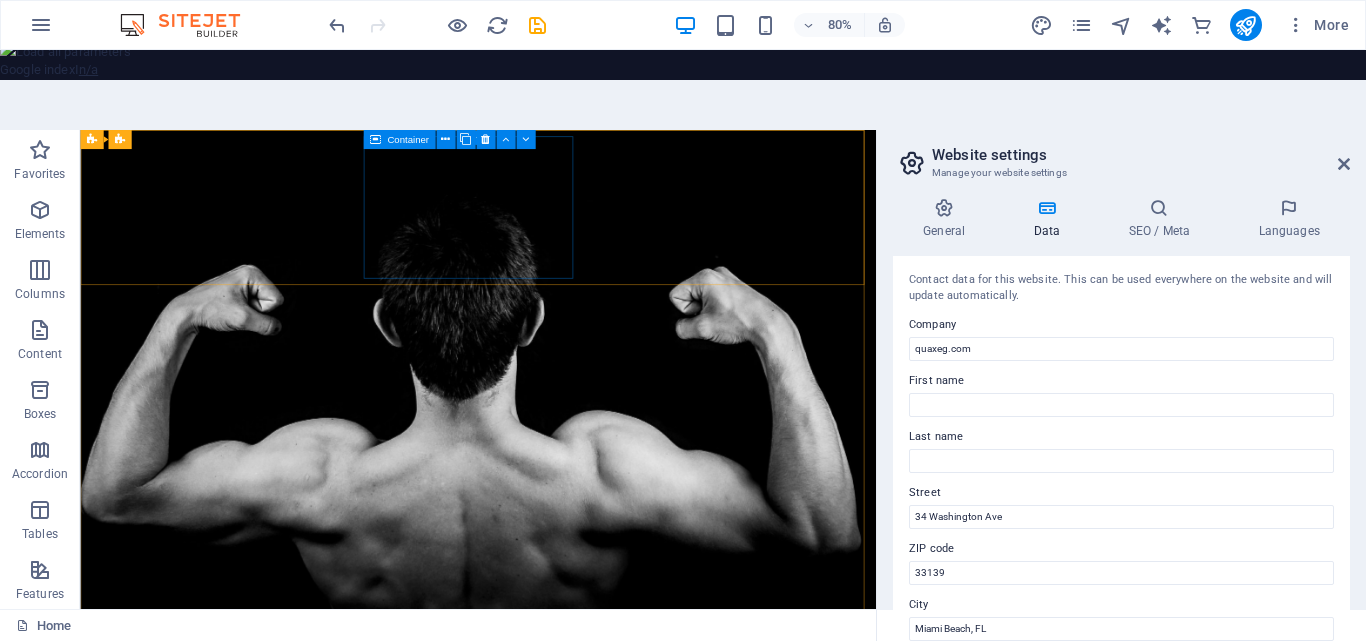 click on "Drop content here or  Add elements  Paste clipboard" at bounding box center (570, 948) 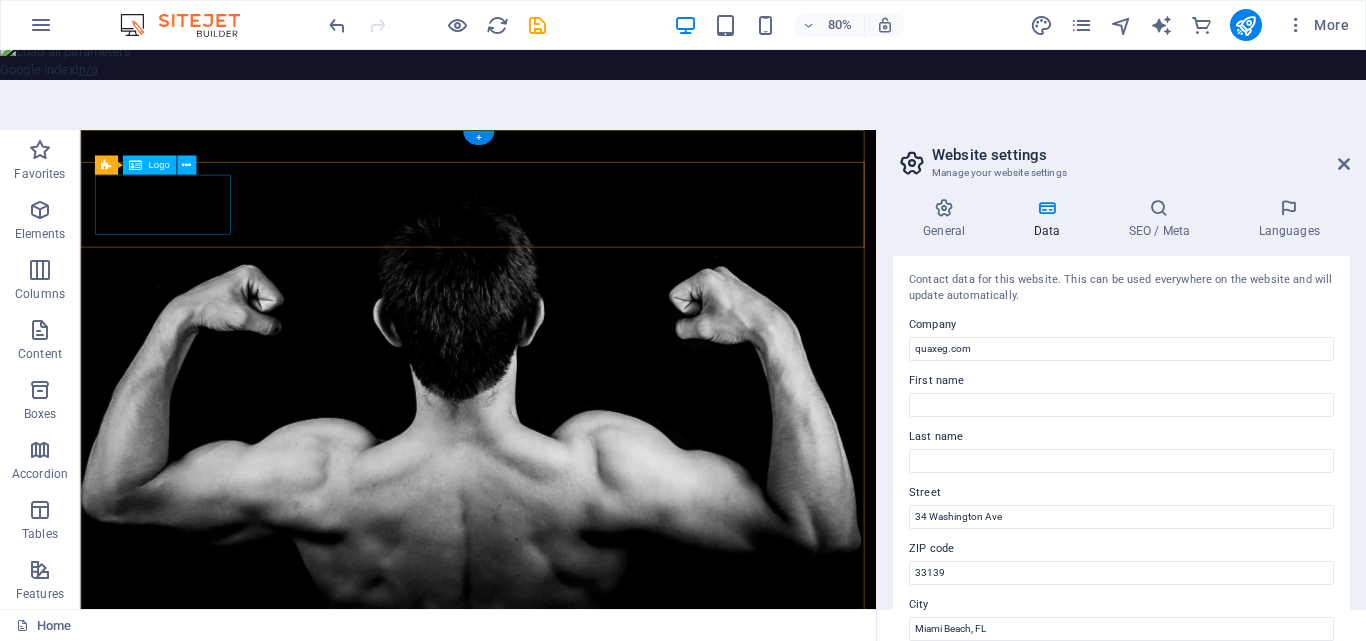 click at bounding box center [578, 973] 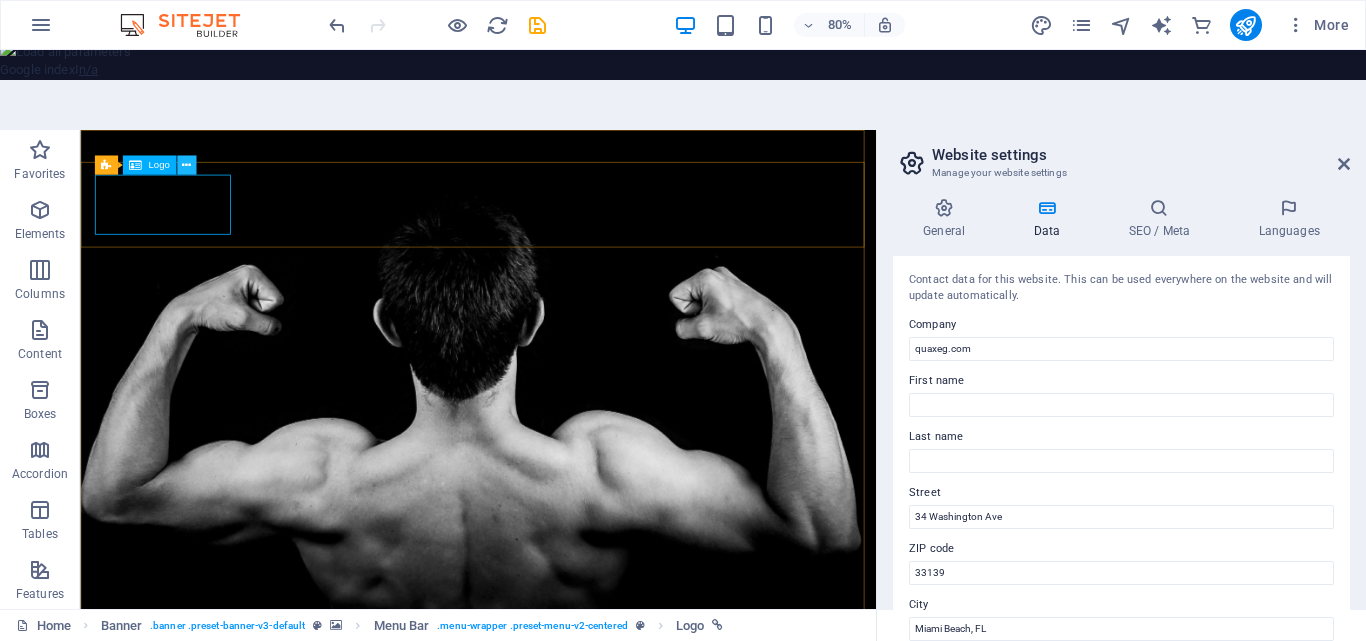 click at bounding box center [186, 165] 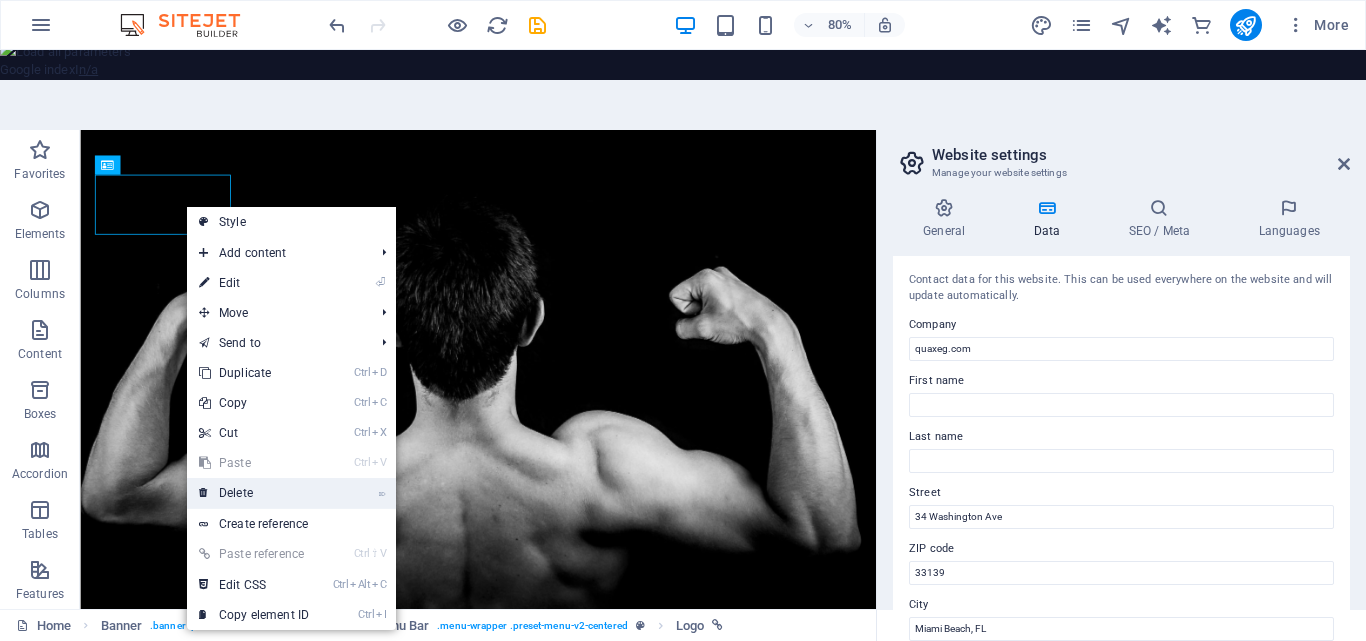 drag, startPoint x: 239, startPoint y: 490, endPoint x: 201, endPoint y: 417, distance: 82.29824 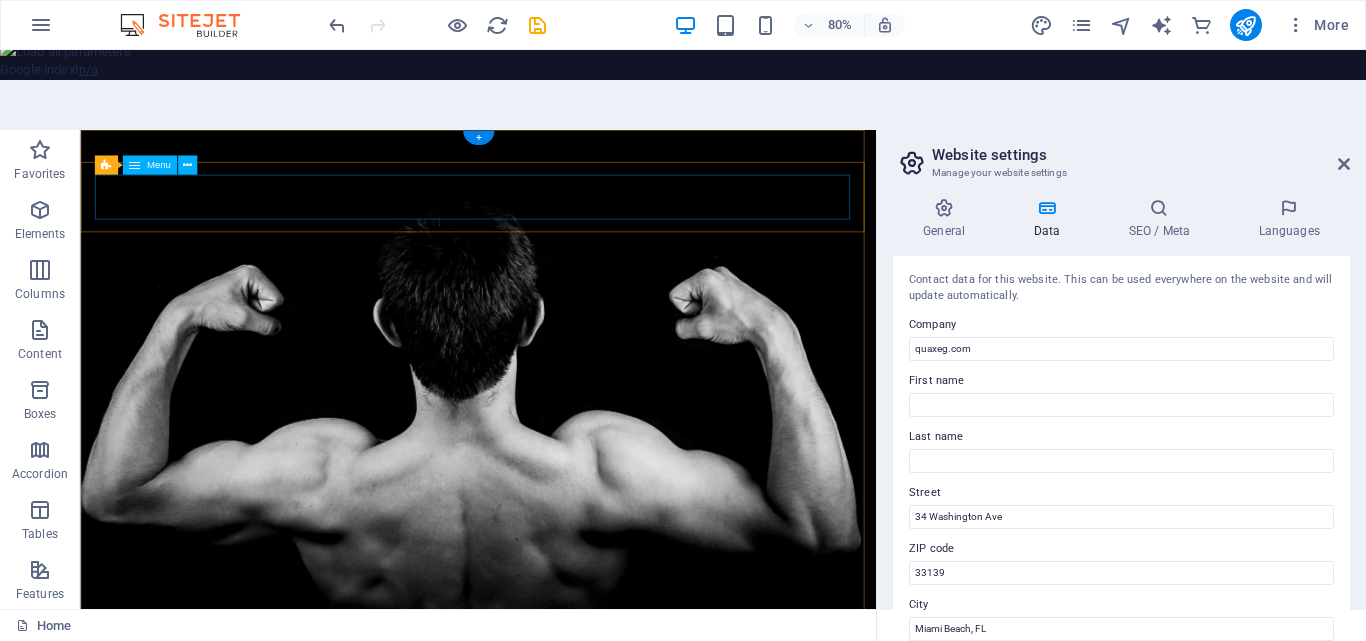 click on "Home About Classes Trainers Pricing Contact" at bounding box center [578, 964] 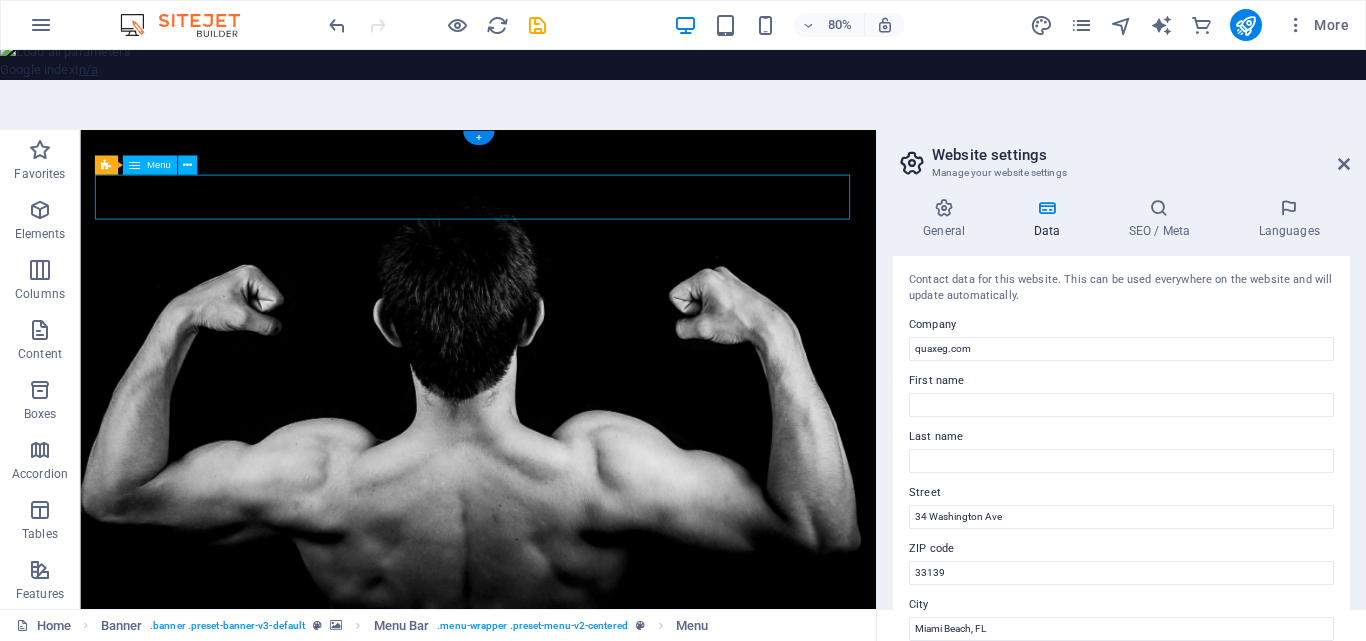 click on "Home About Classes Trainers Pricing Contact" at bounding box center [578, 964] 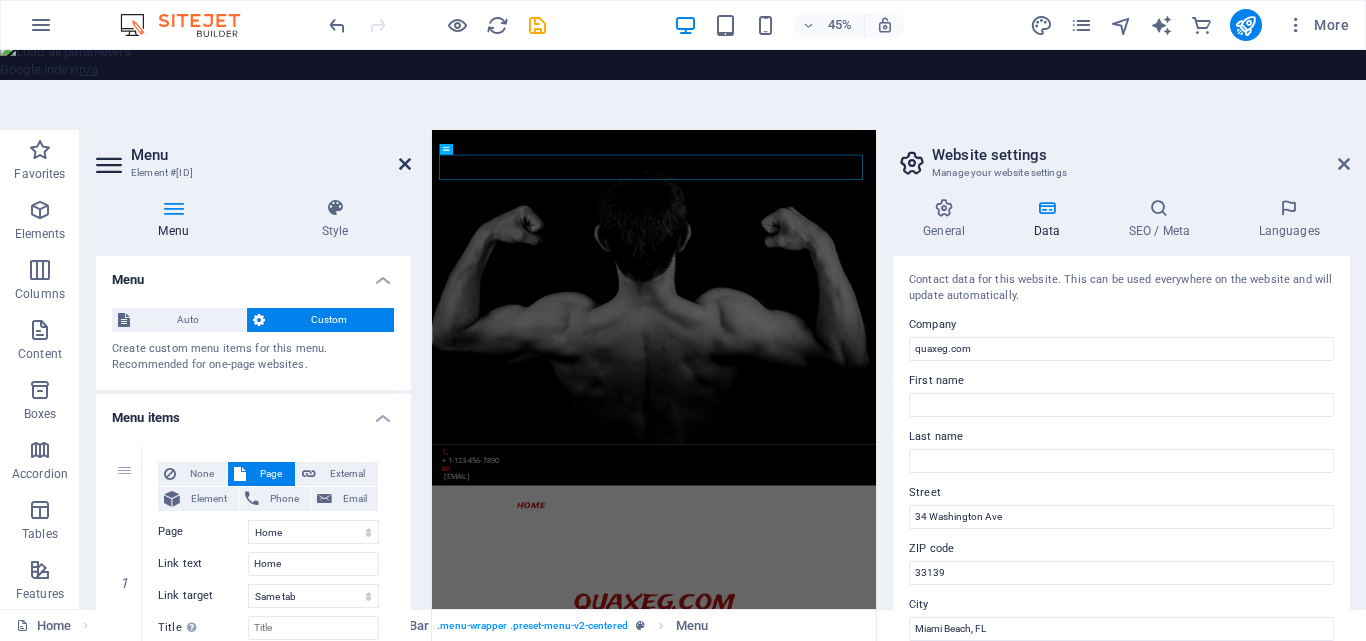 drag, startPoint x: 408, startPoint y: 166, endPoint x: 362, endPoint y: 67, distance: 109.165016 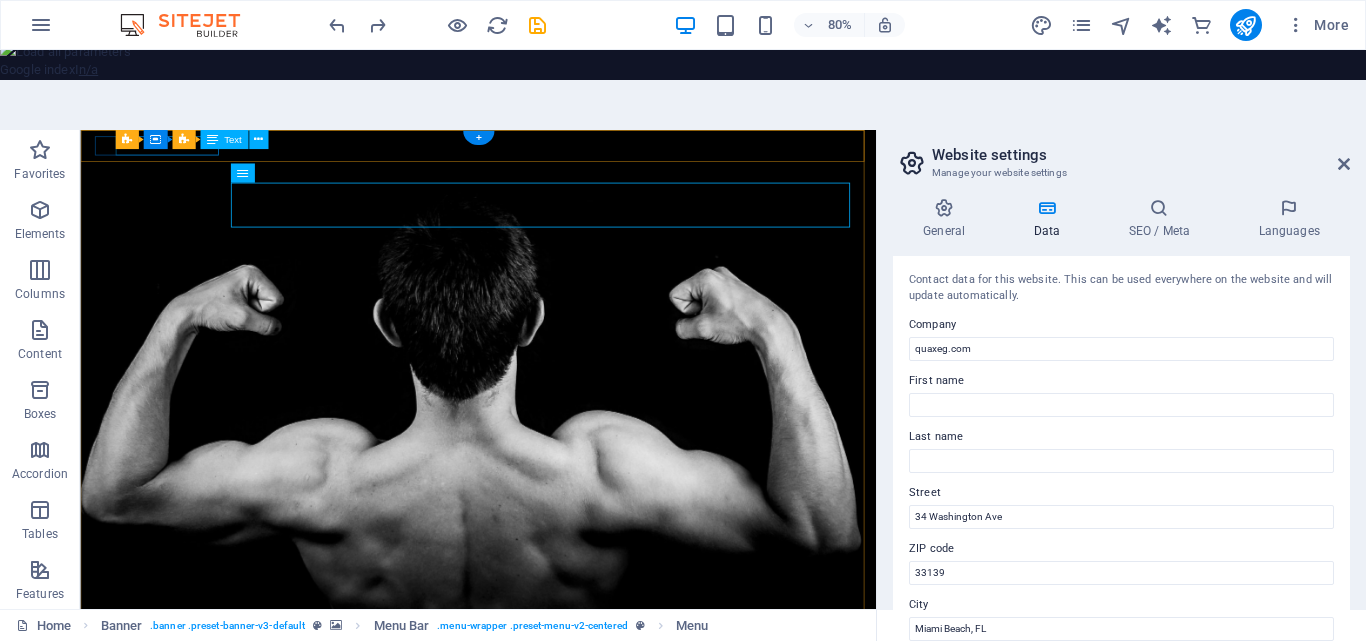 click on "+ 1-123-456-7890" at bounding box center [570, 865] 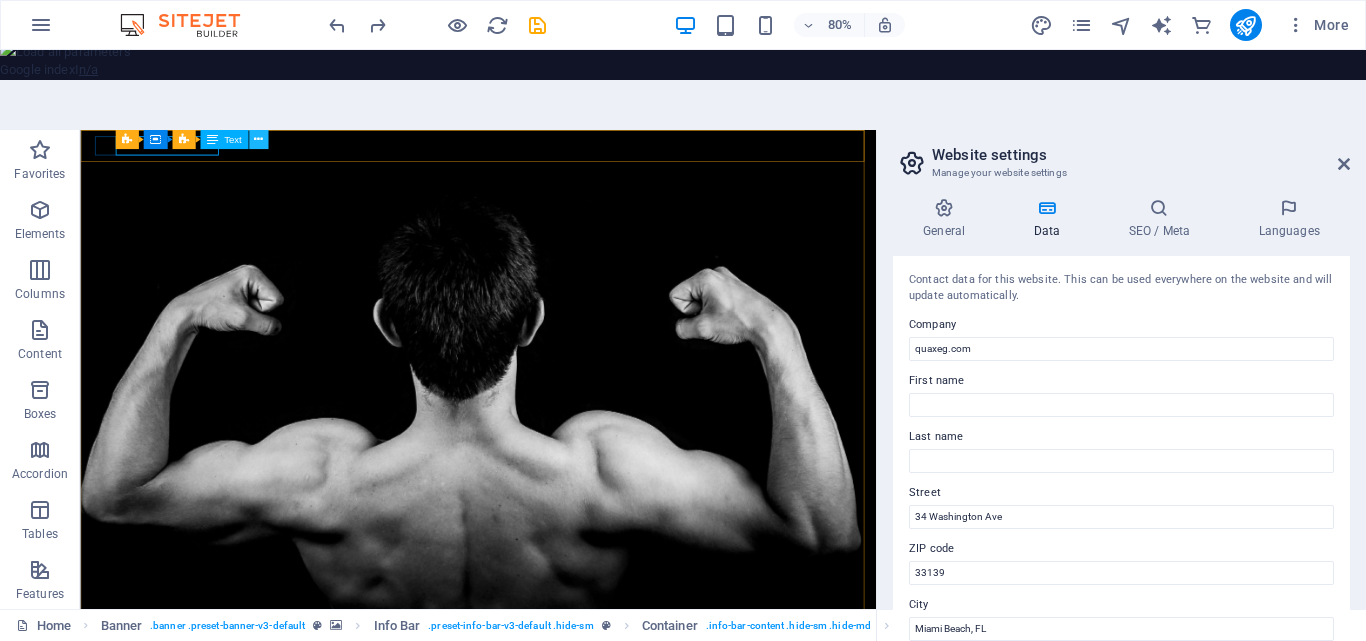 click at bounding box center [258, 139] 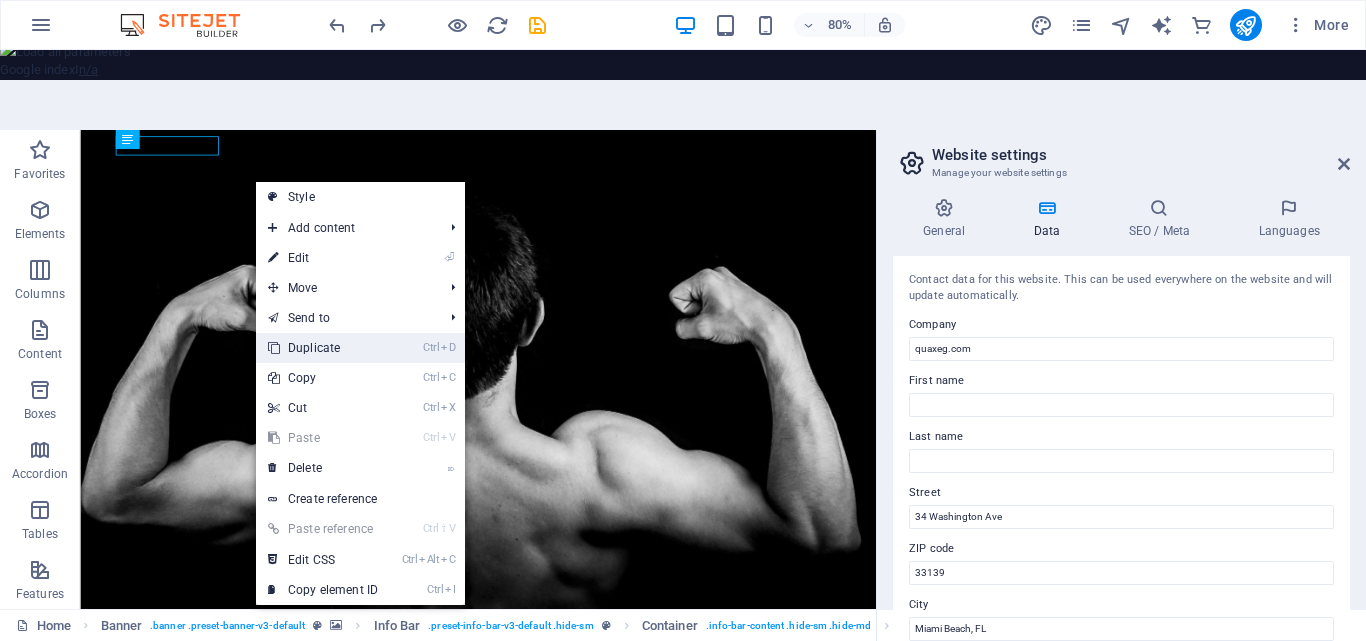 click on "Ctrl D  Duplicate" at bounding box center (323, 348) 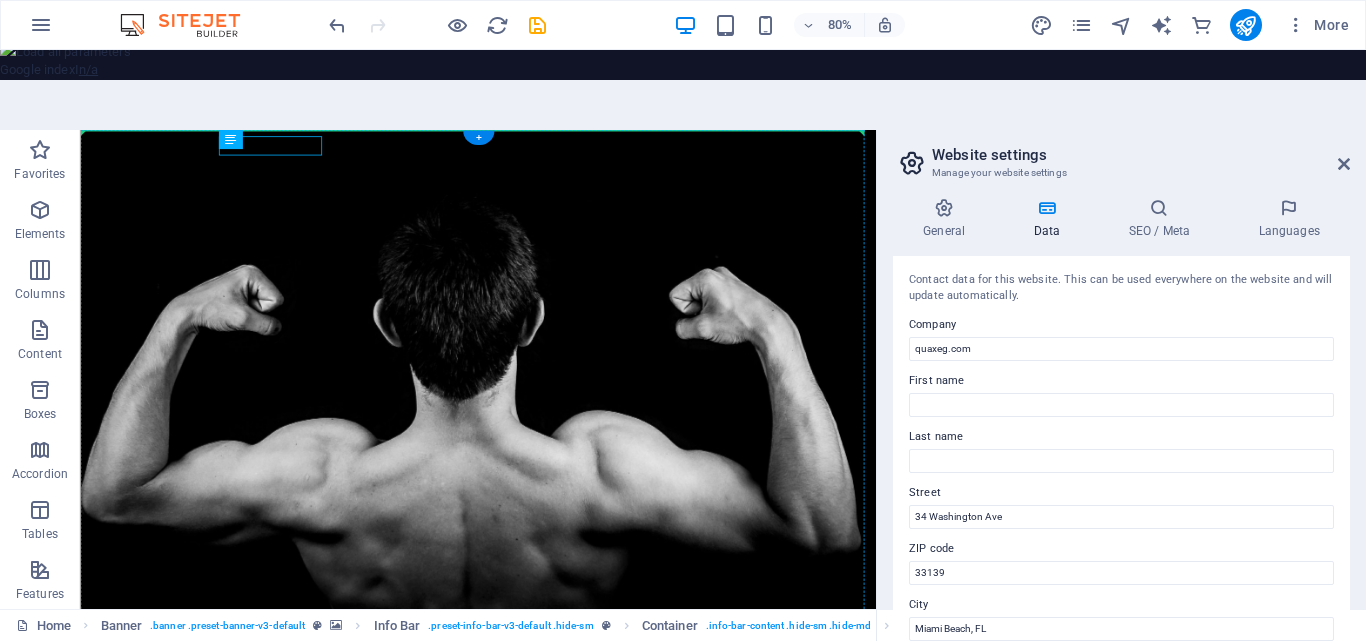 drag, startPoint x: 317, startPoint y: 156, endPoint x: 267, endPoint y: 176, distance: 53.851646 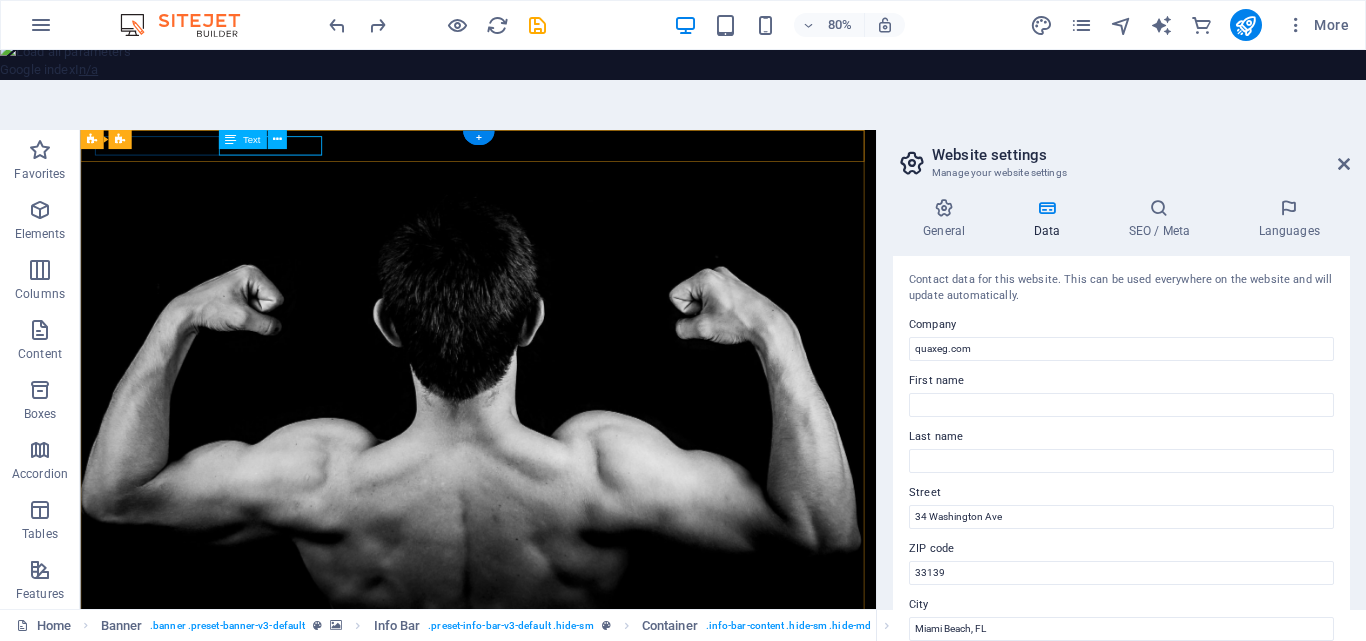 click on "+ 1-123-456-7890" at bounding box center (570, 889) 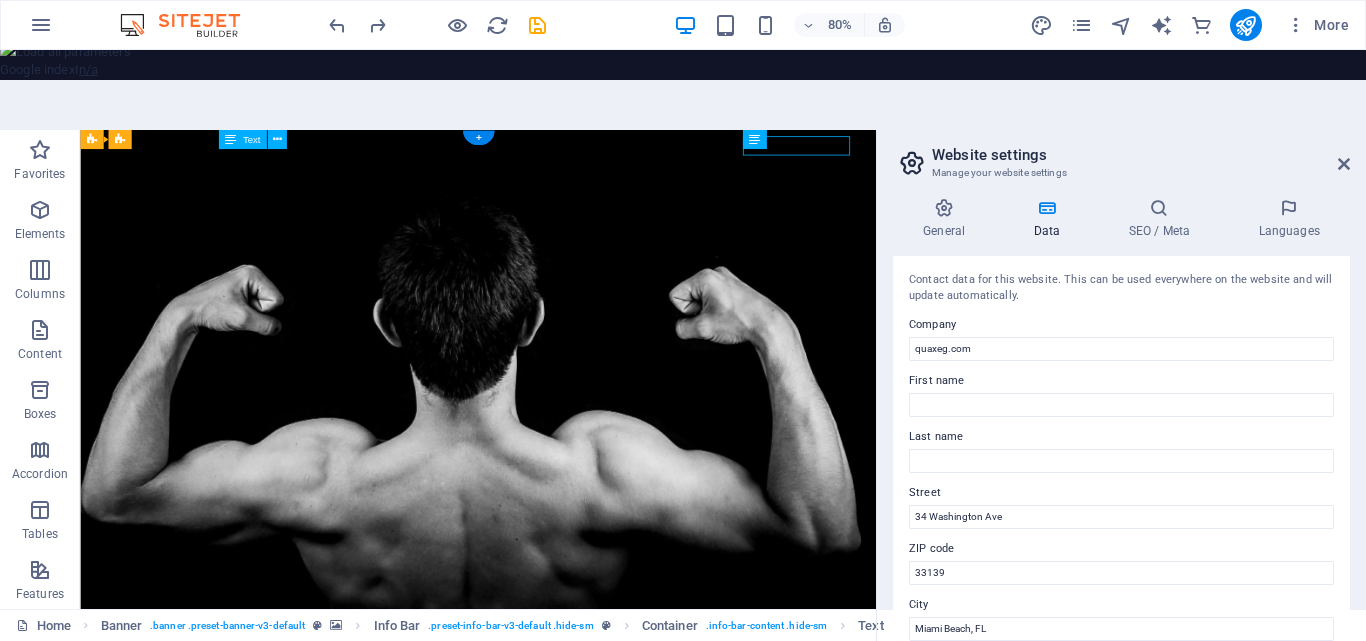 click on "+ 1-123-456-7890" at bounding box center (570, 889) 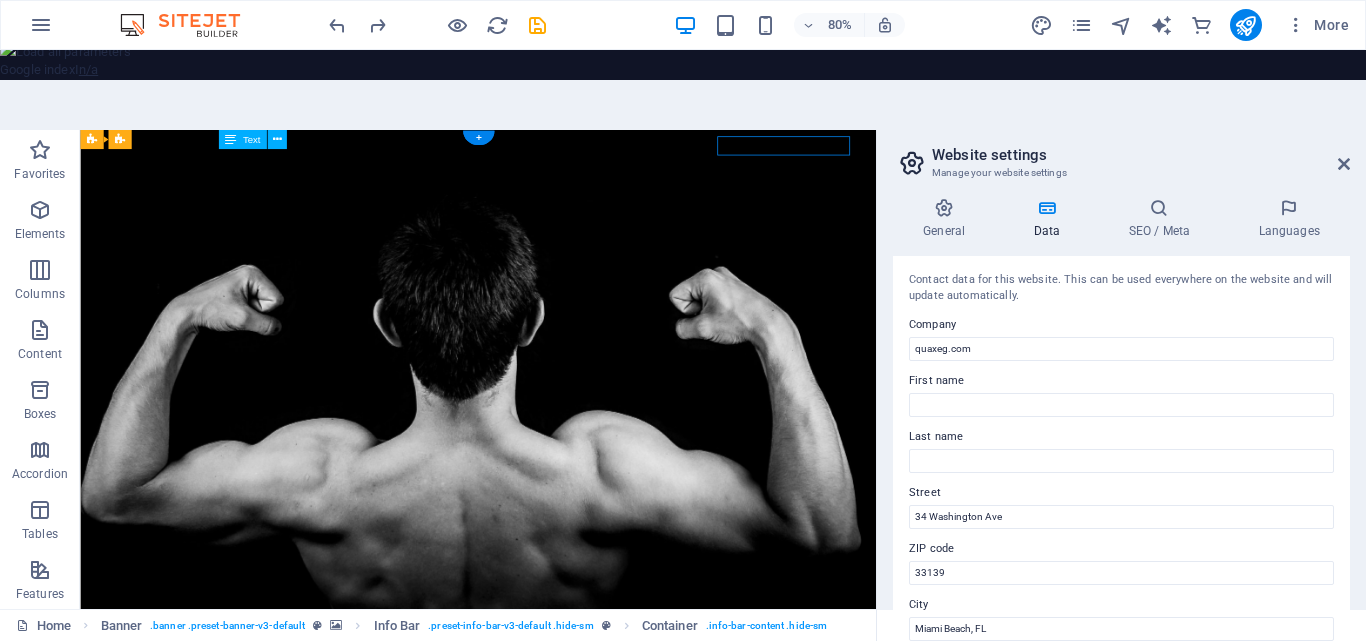 click on "+ 1-123-456-7890" at bounding box center [570, 889] 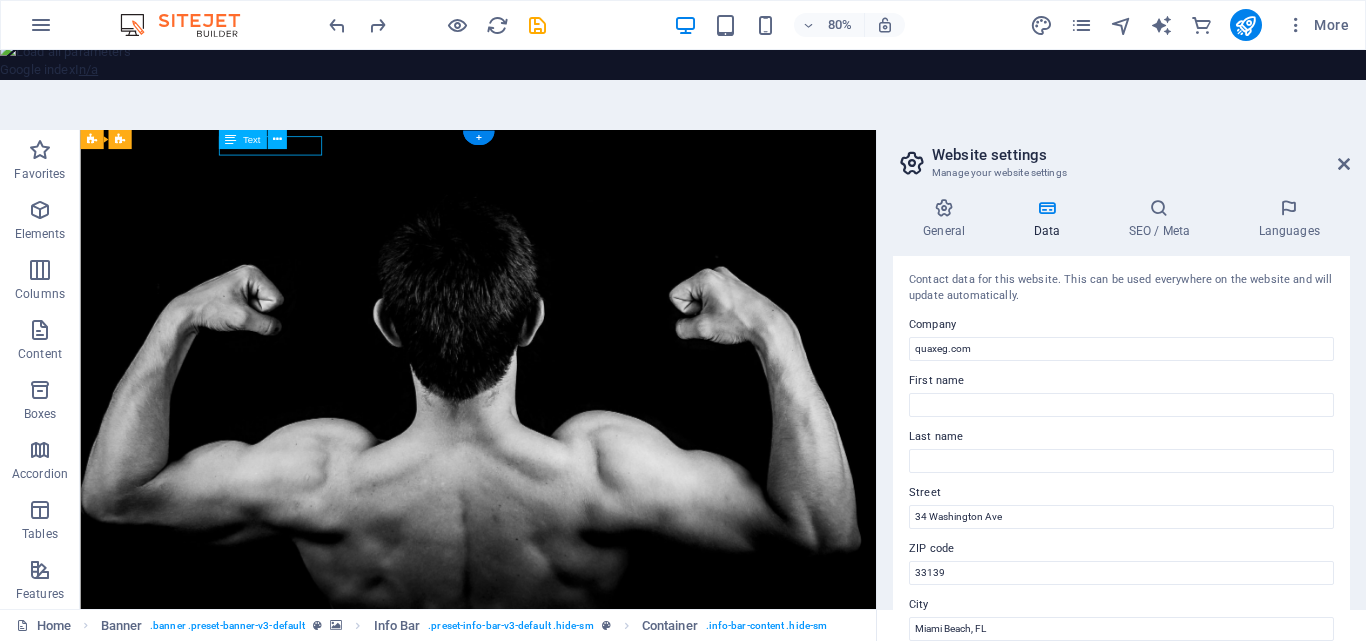 click on "+ 1-123-456-7890" at bounding box center (570, 889) 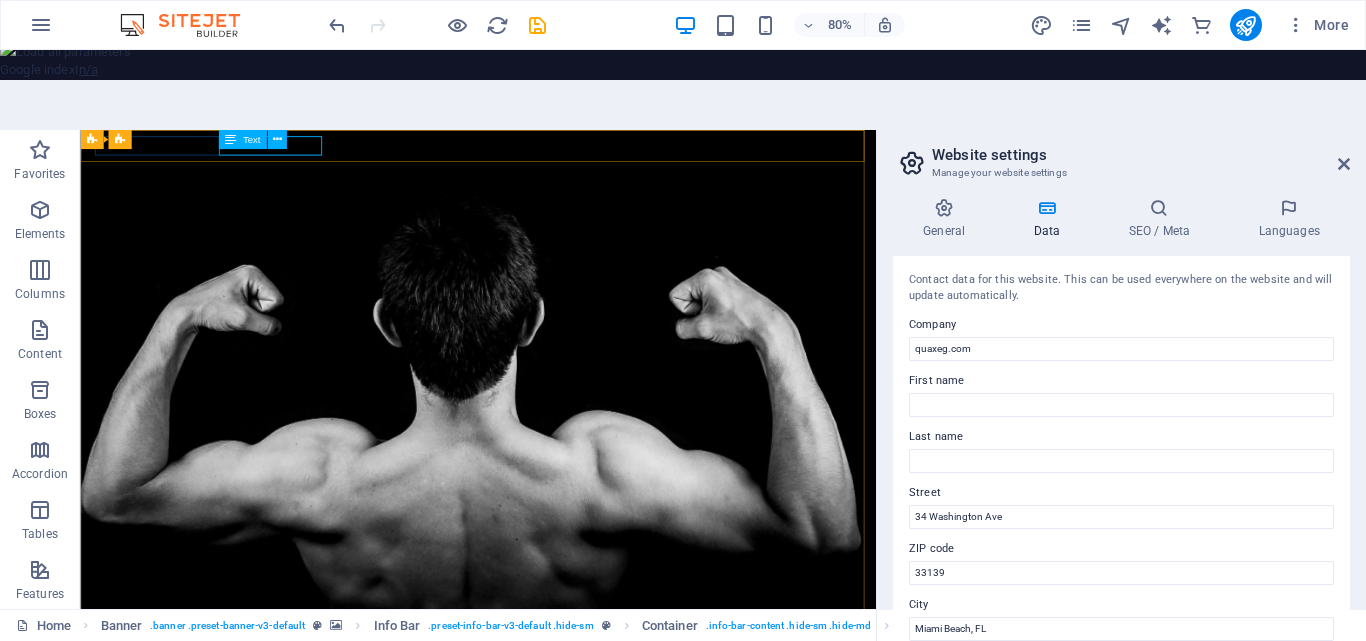 drag, startPoint x: 268, startPoint y: 148, endPoint x: 297, endPoint y: 146, distance: 29.068884 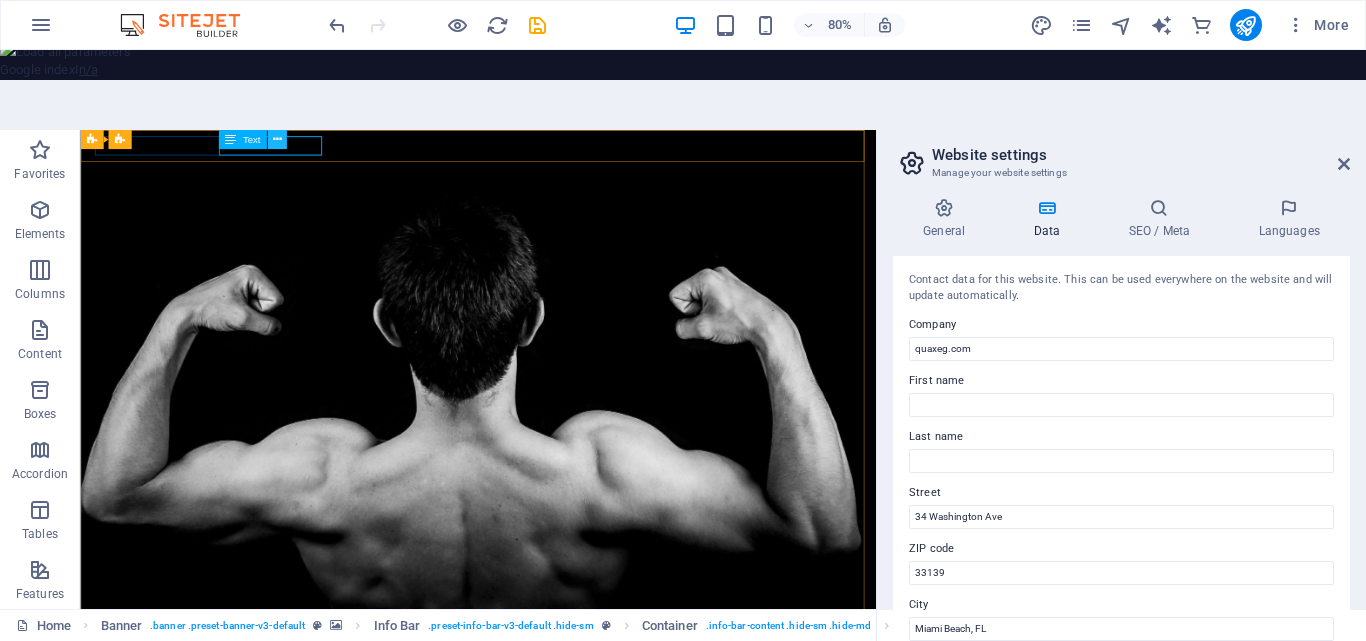 click at bounding box center [276, 139] 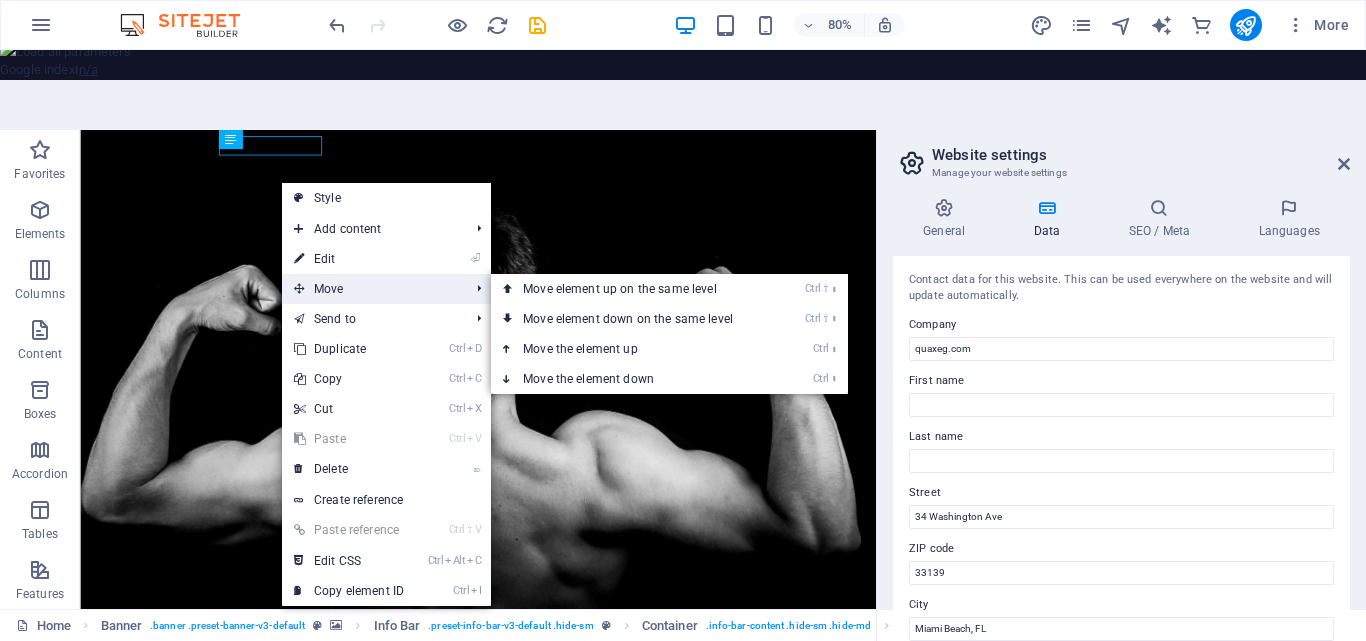 click on "Move" at bounding box center [371, 289] 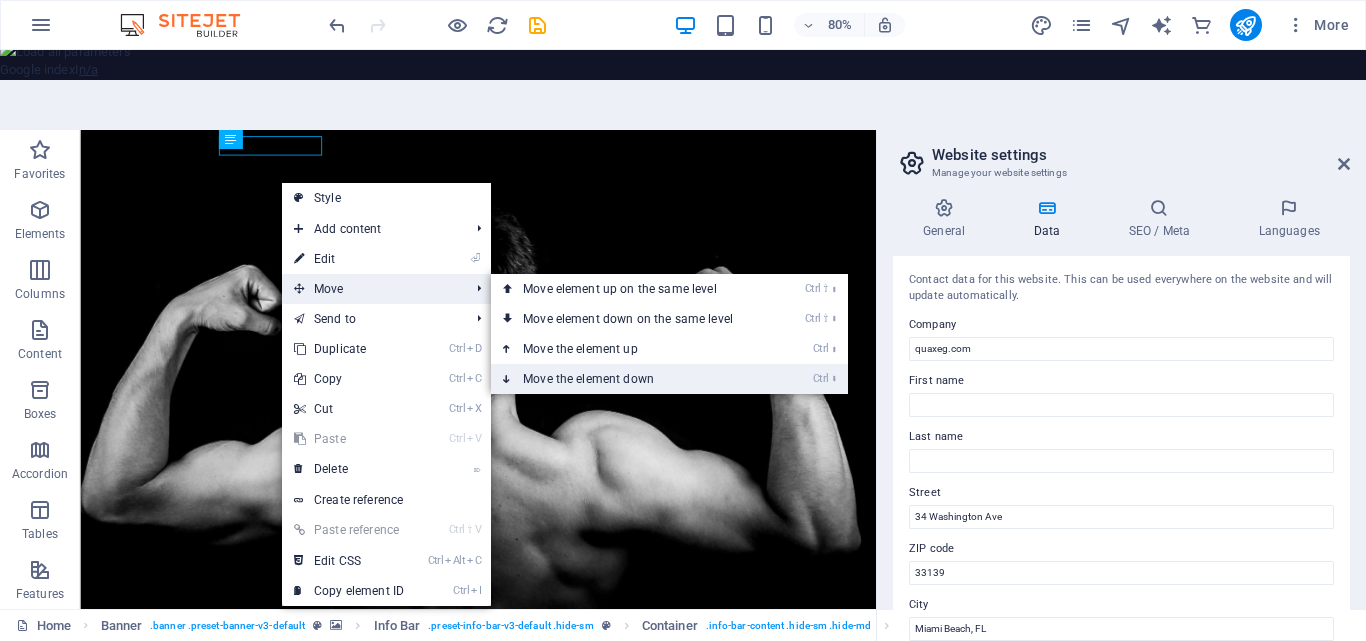 click on "Ctrl ⬇  Move the element down" at bounding box center (632, 379) 